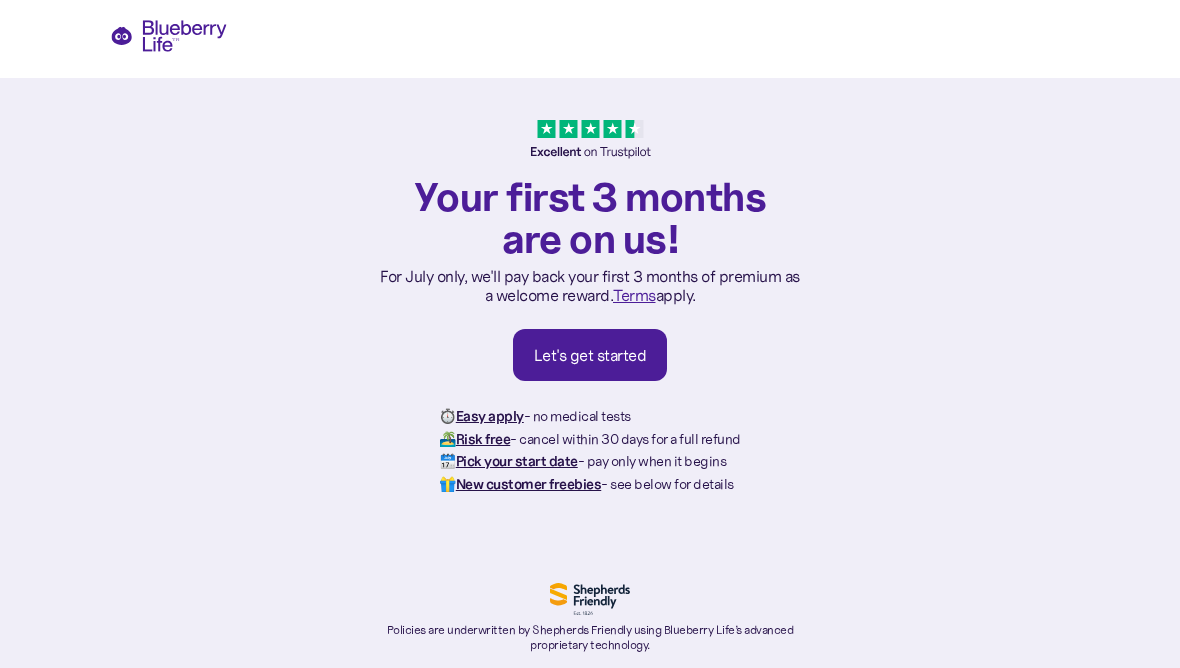 scroll, scrollTop: 0, scrollLeft: 0, axis: both 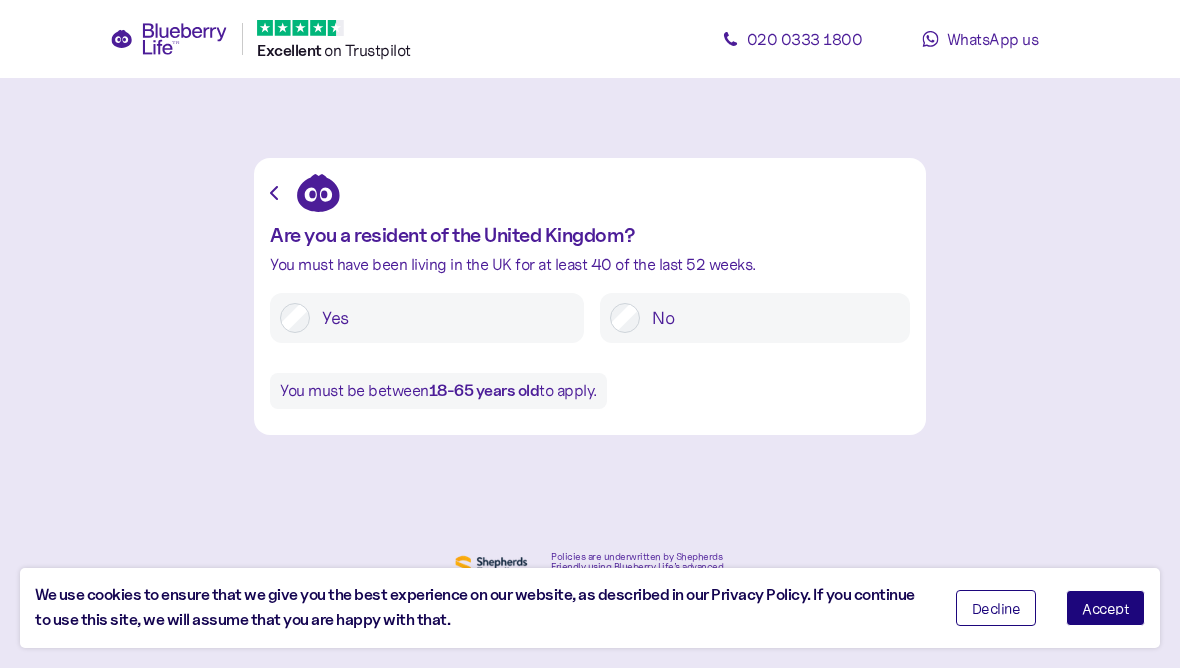 click on "Accept" at bounding box center (1105, 608) 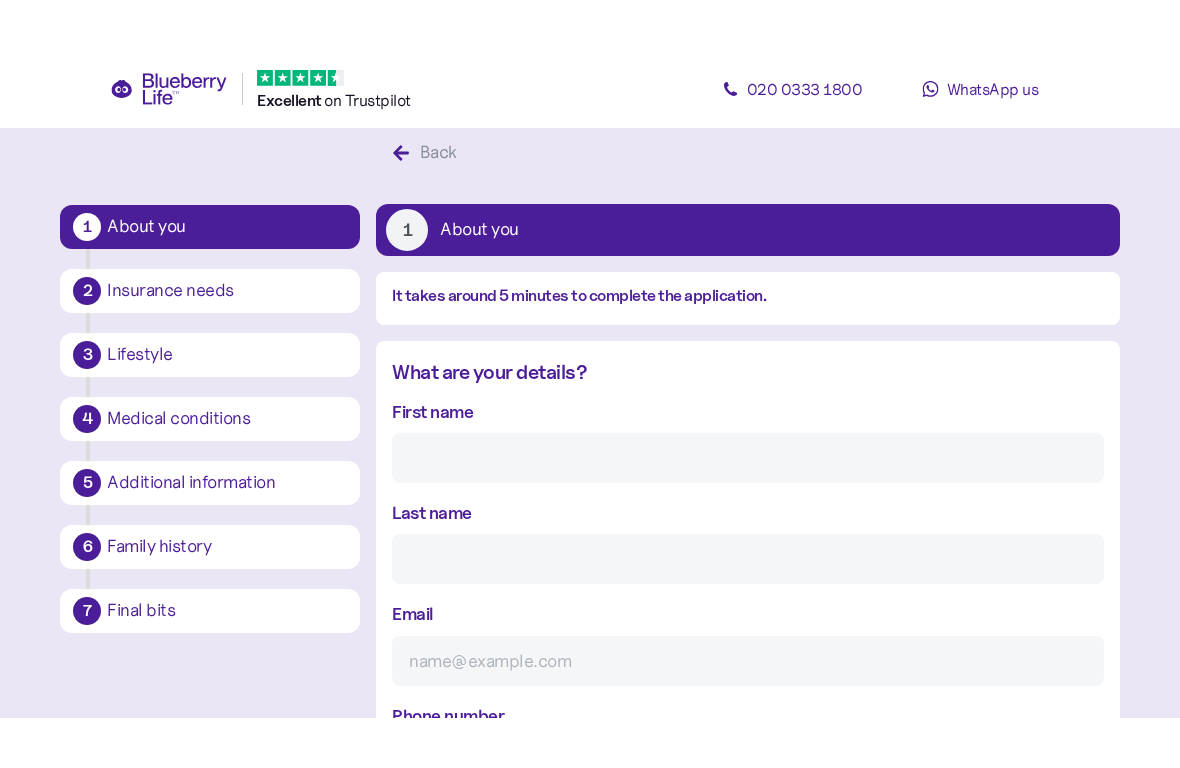 scroll, scrollTop: 38, scrollLeft: 0, axis: vertical 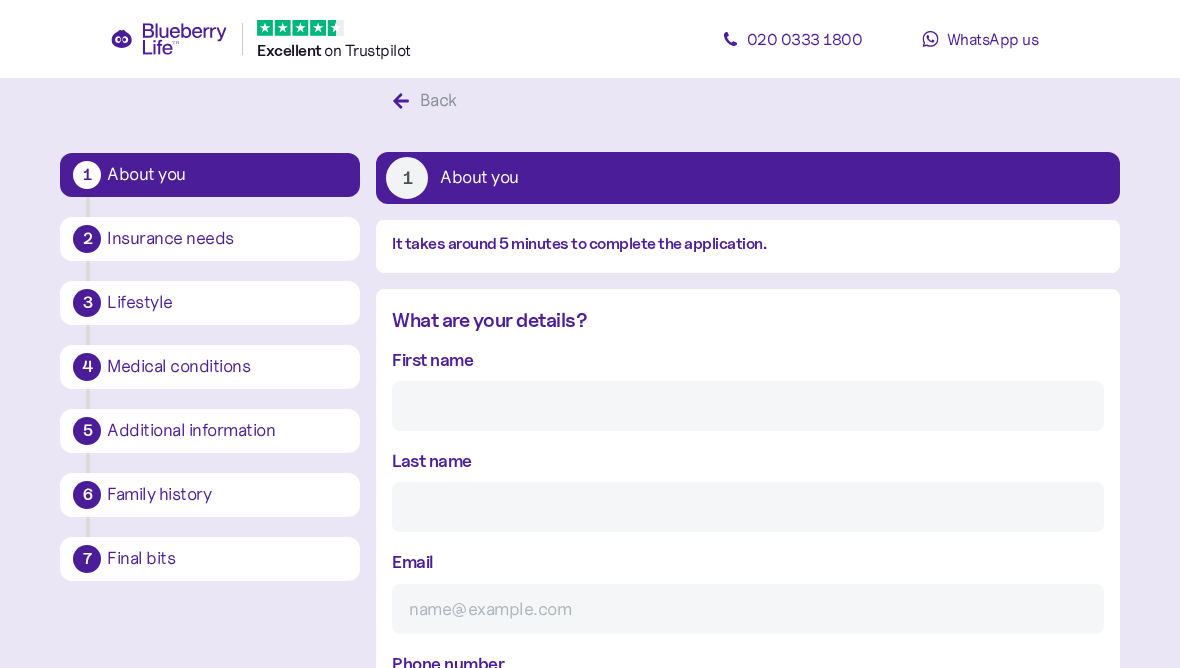 click on "First name" at bounding box center [747, 406] 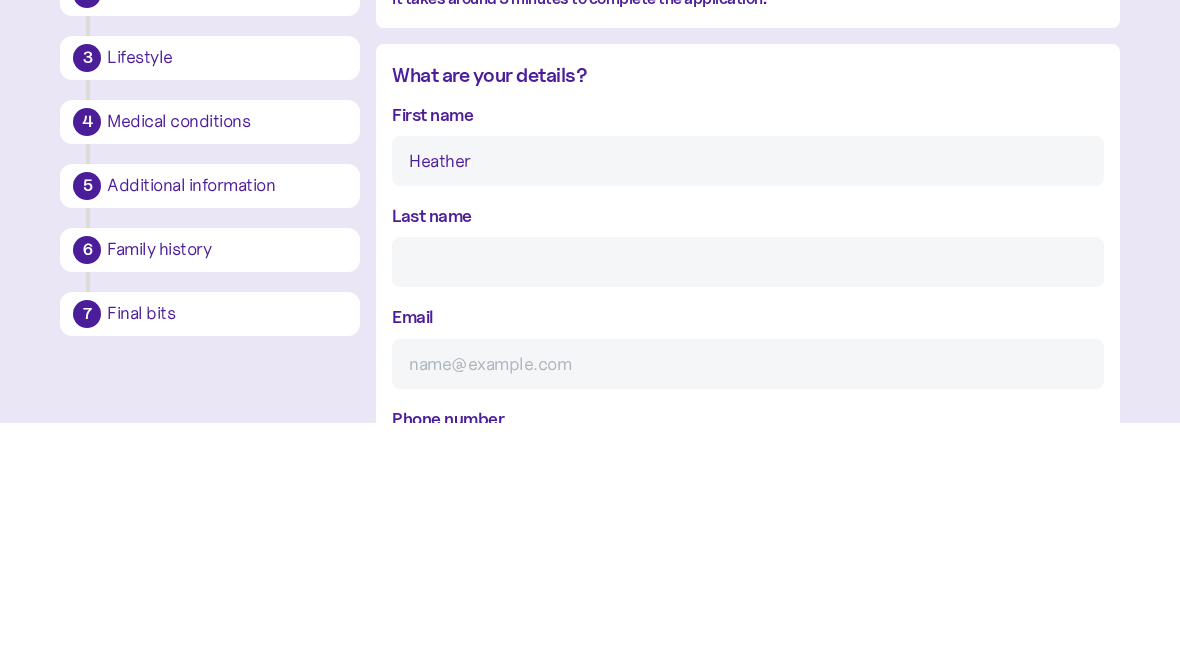 type on "Heather" 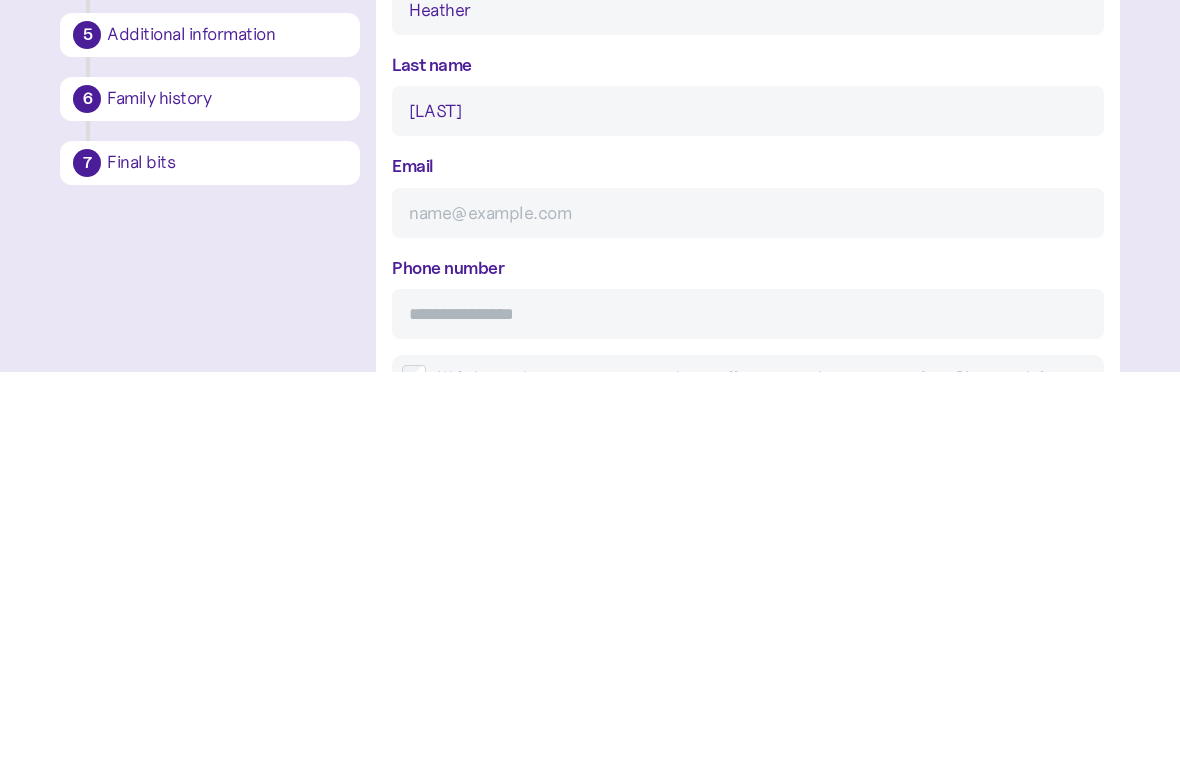 type on "[LAST]" 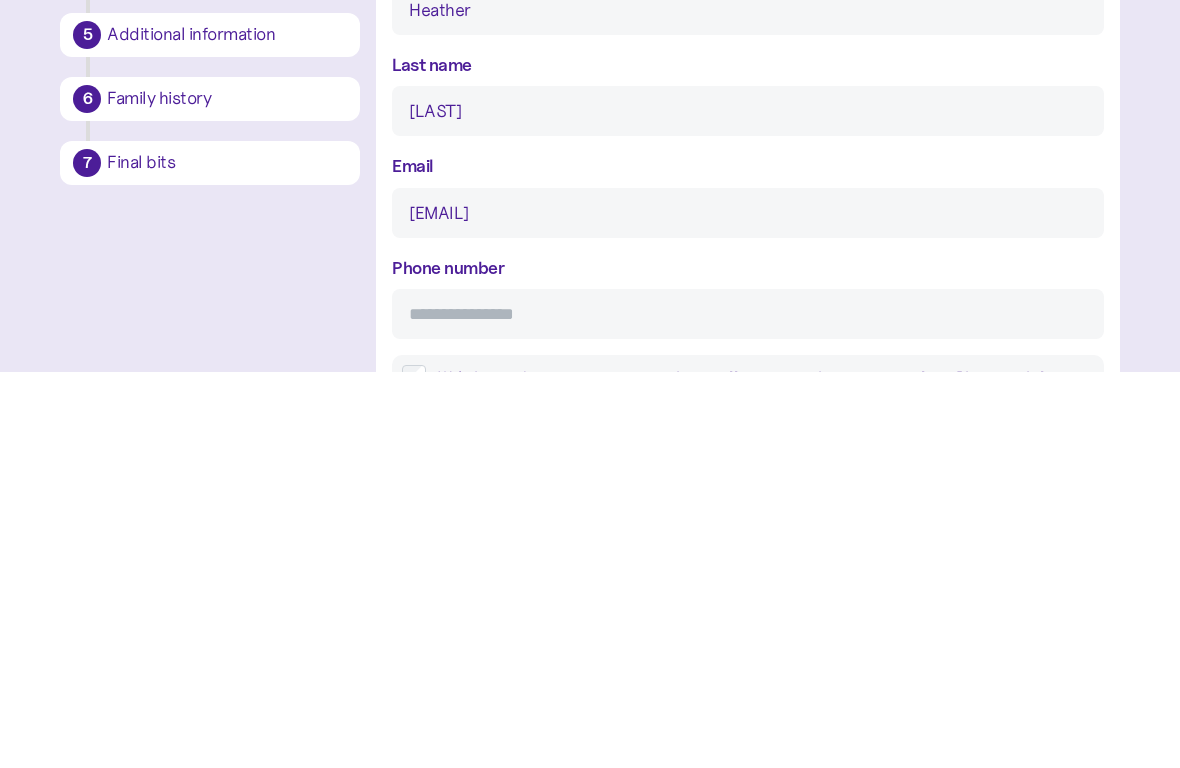 type on "[EMAIL]" 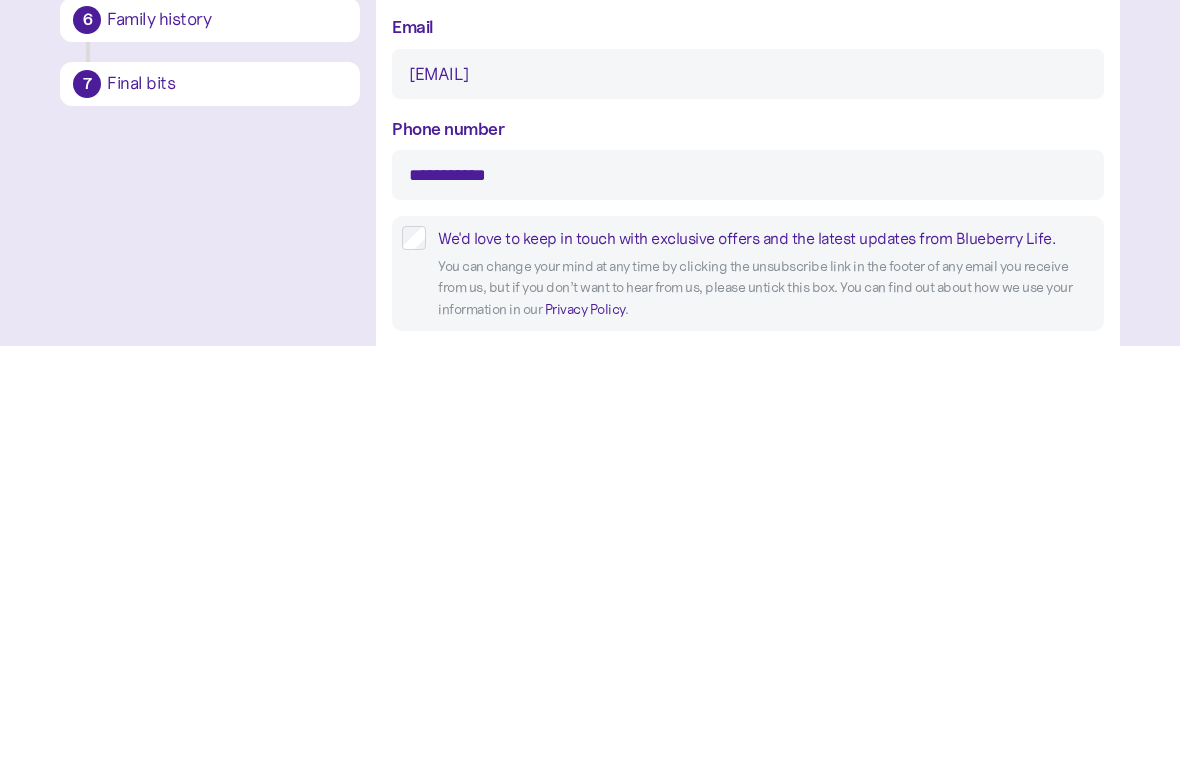 type on "**********" 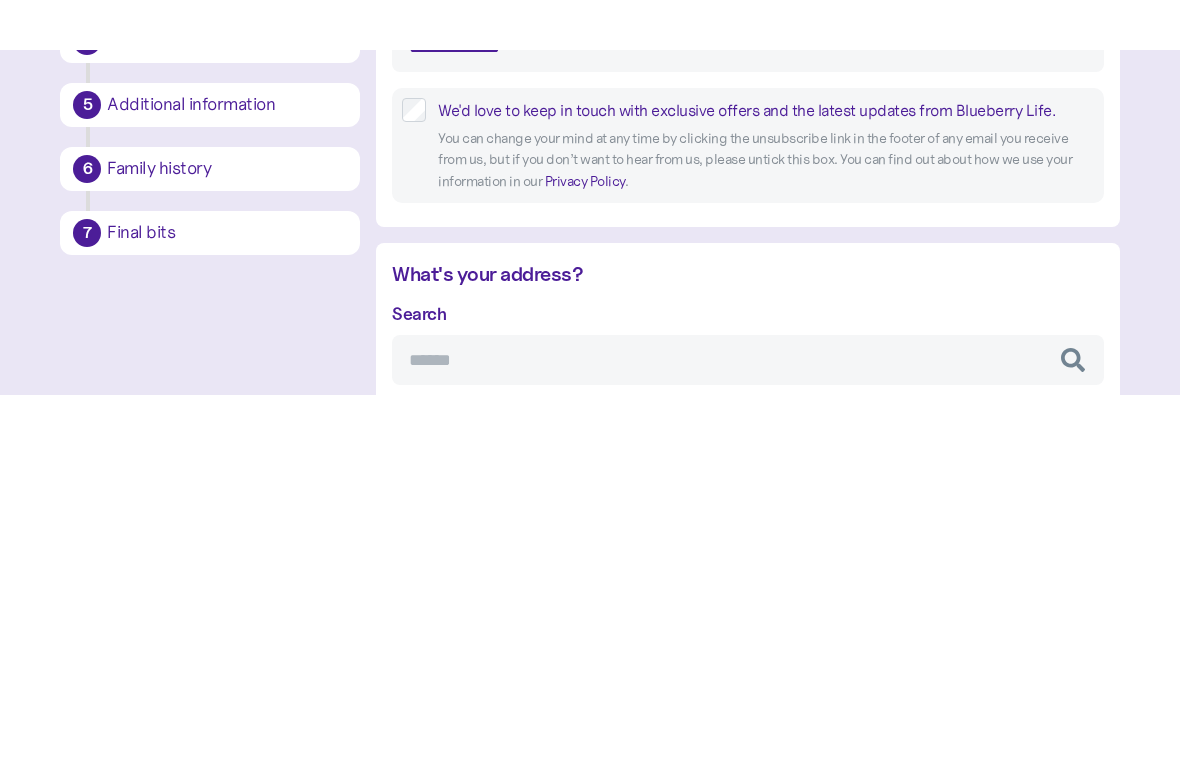 scroll, scrollTop: 751, scrollLeft: 0, axis: vertical 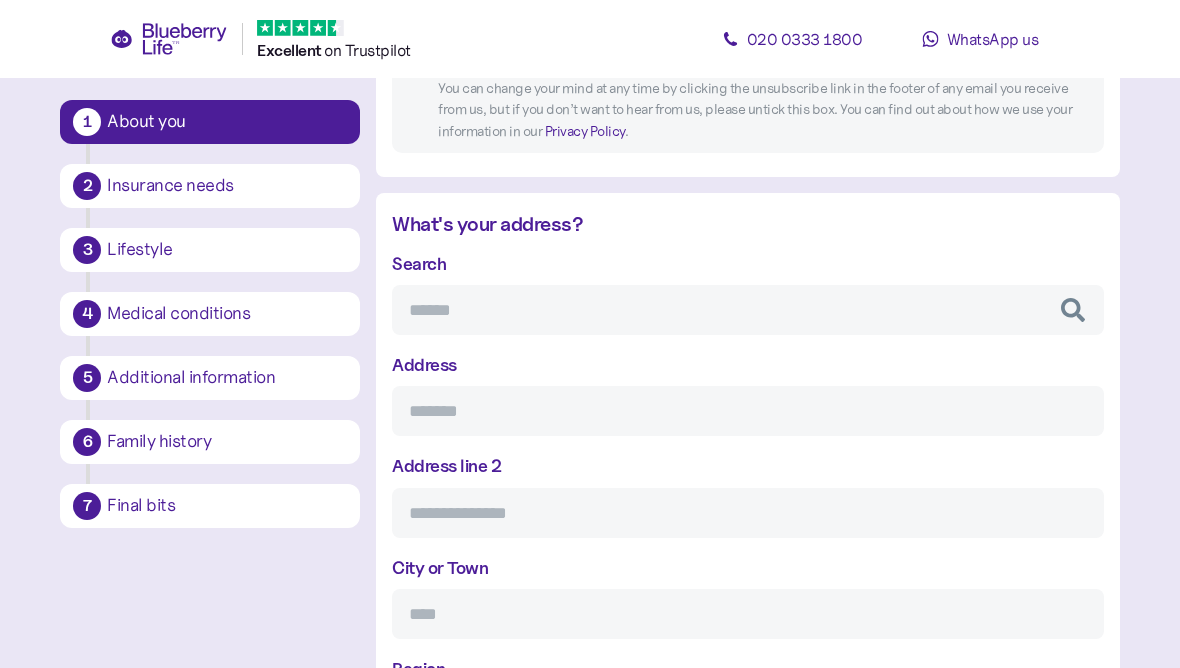 click on "Search" at bounding box center (747, 310) 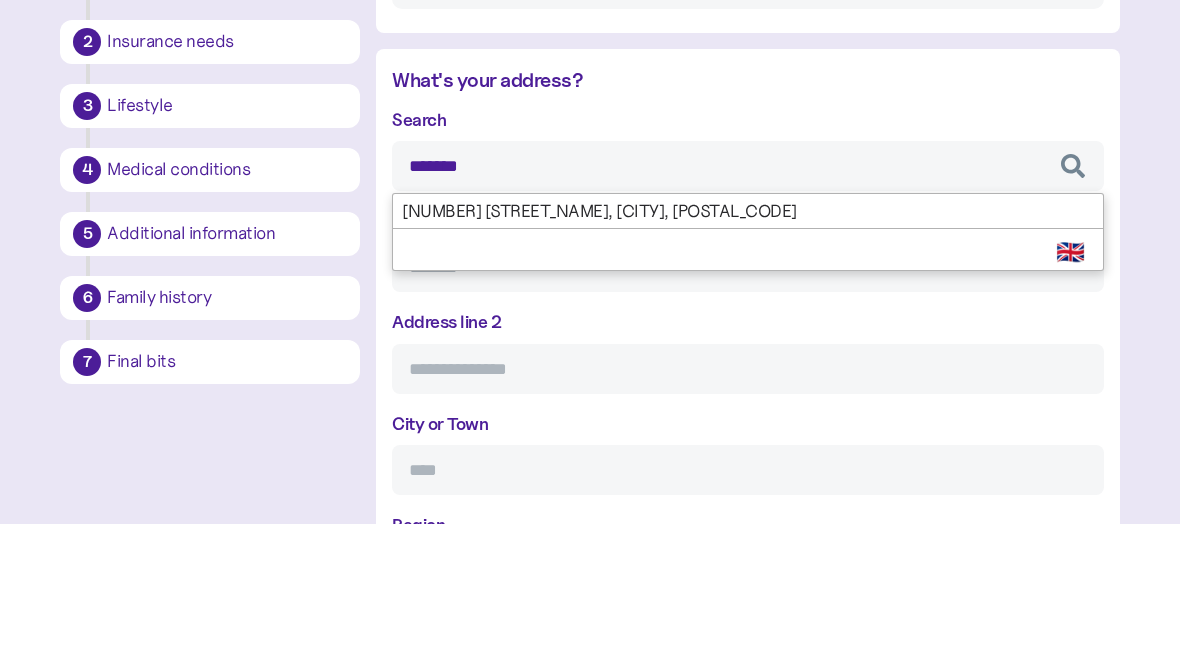 type on "********" 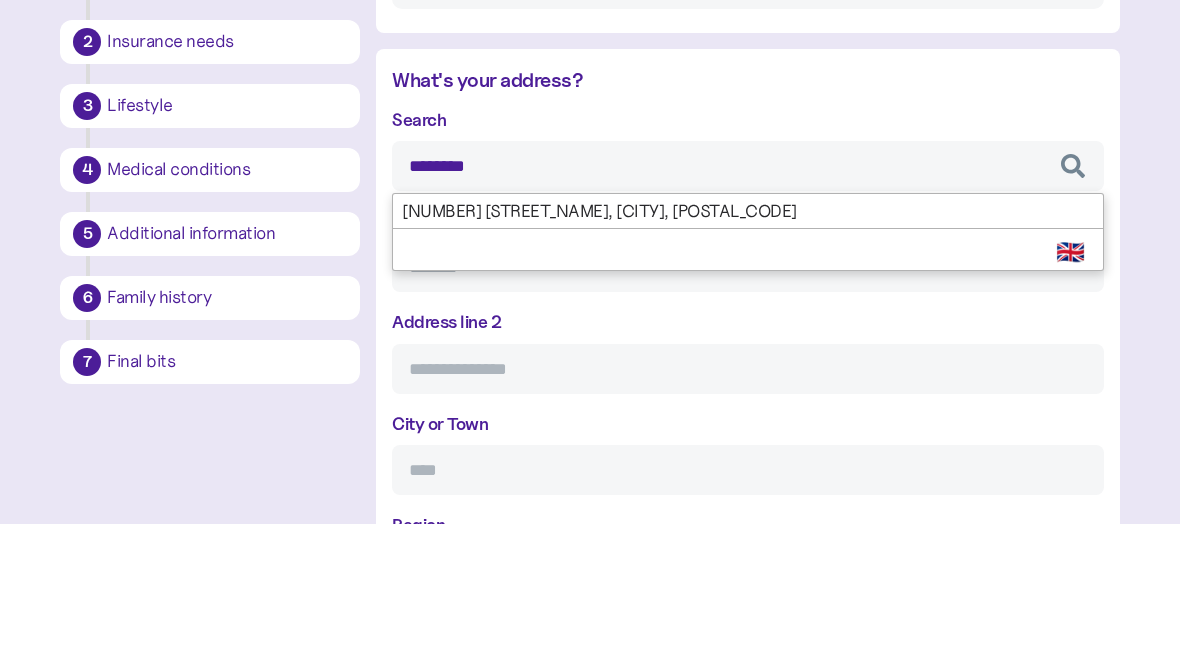 click on "Search ******** [NUMBER] [STREET_NAME], [CITY], [POSTAL_CODE] Select Country 🇬🇧 Start typing to find address Address Address line 2 City or Town Region Postcode" at bounding box center [747, 546] 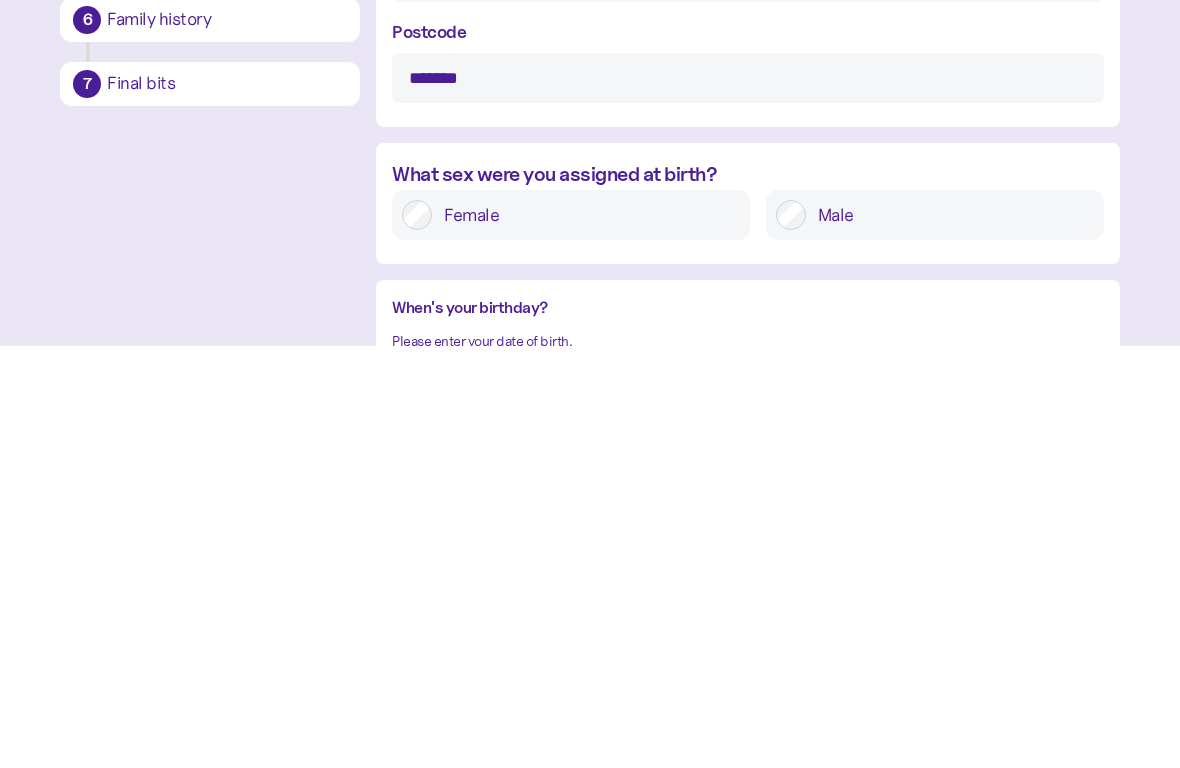 type on "********" 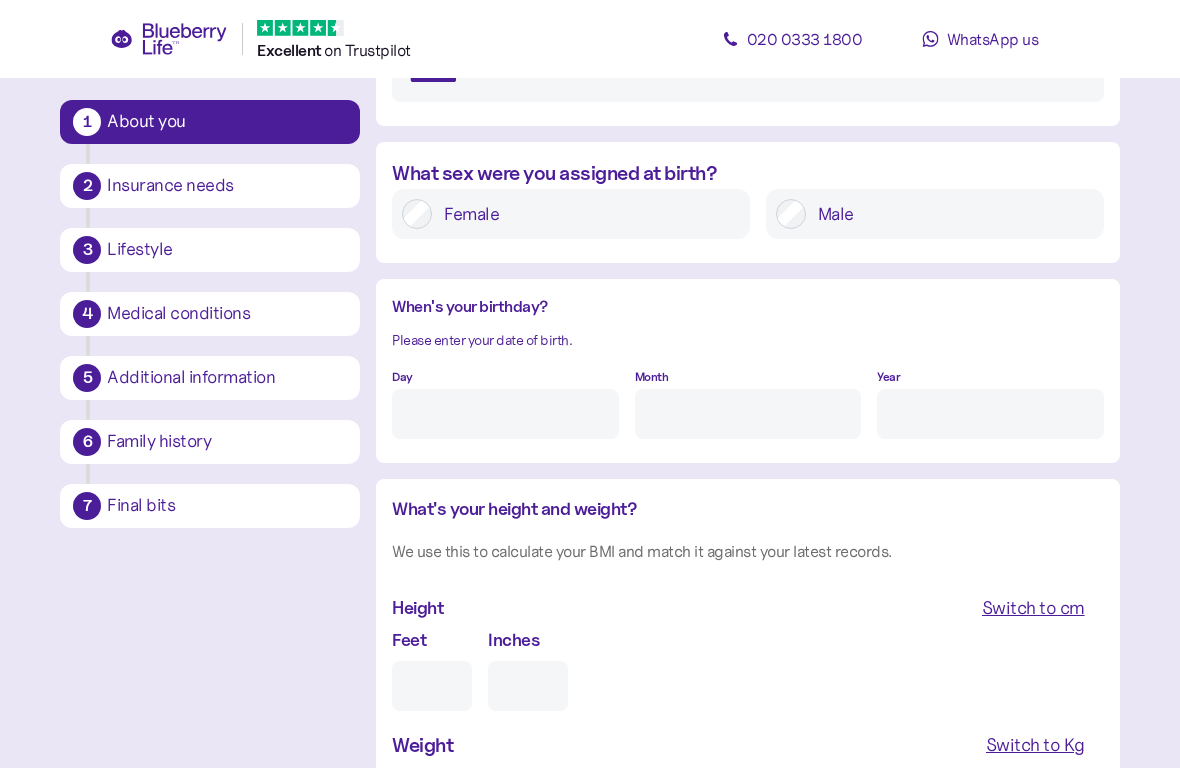 click on "Day" at bounding box center [505, 414] 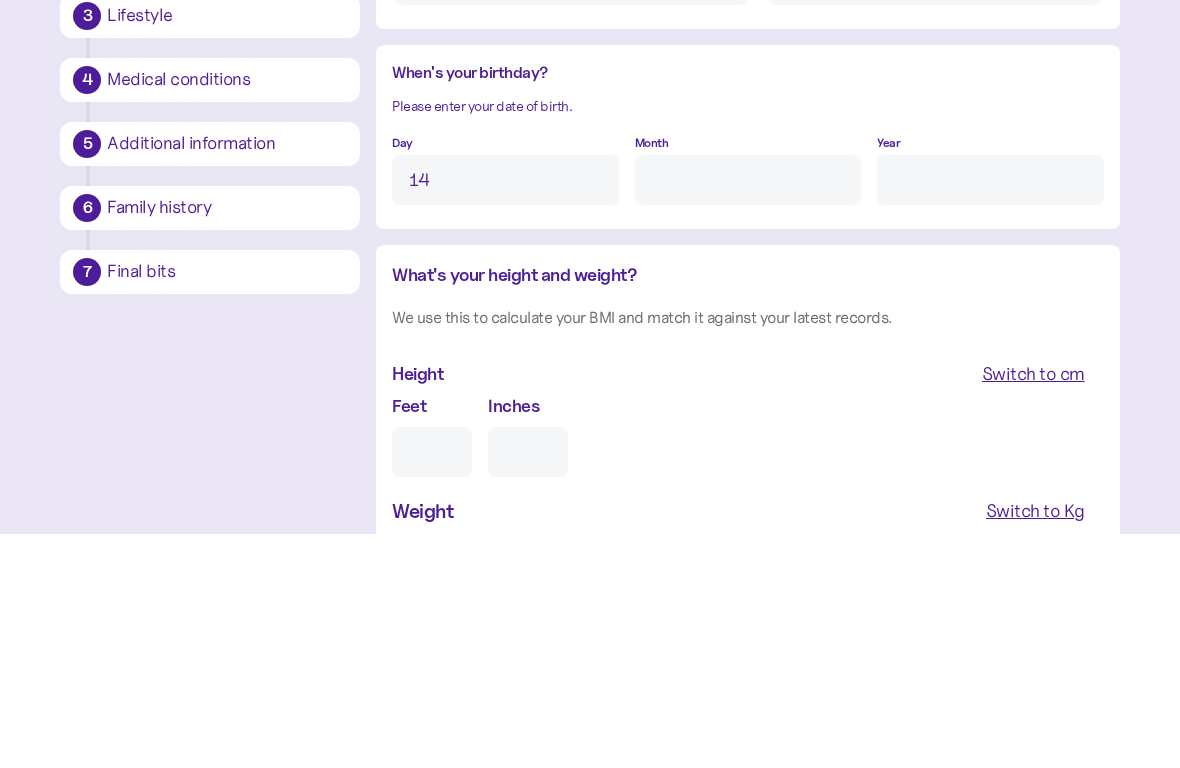 type on "14" 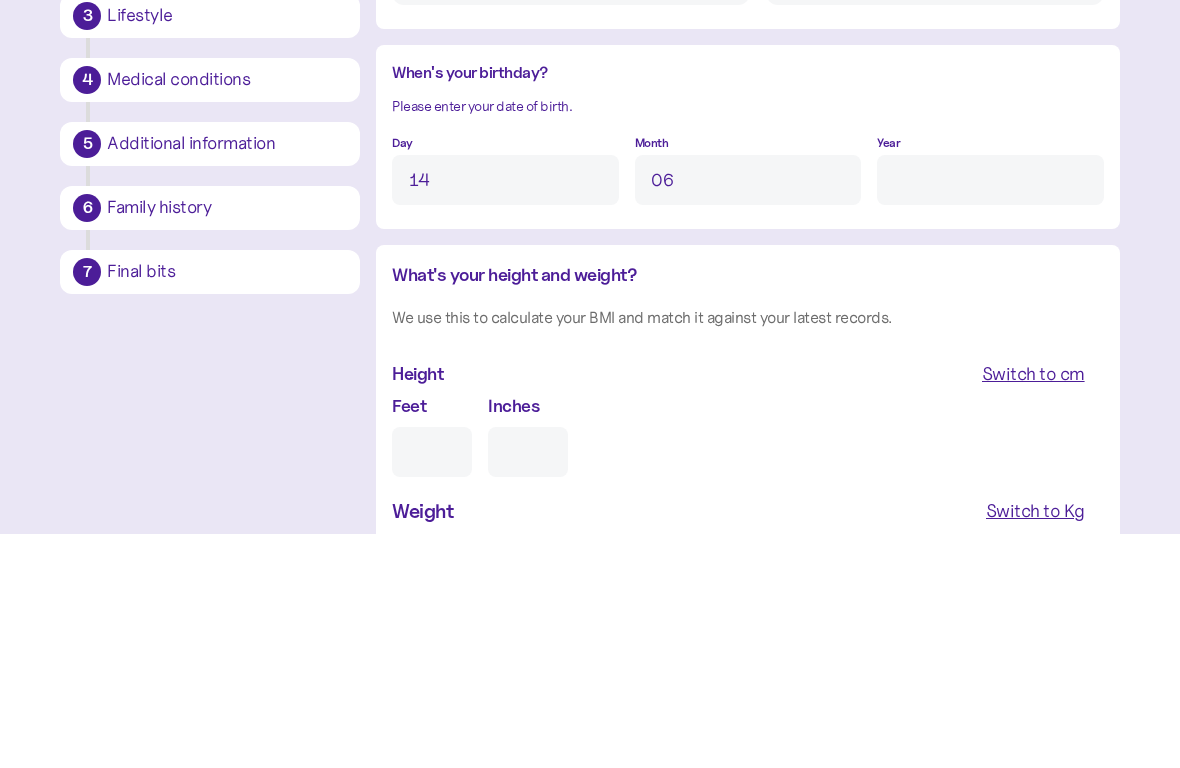 click on "Year" at bounding box center (990, 415) 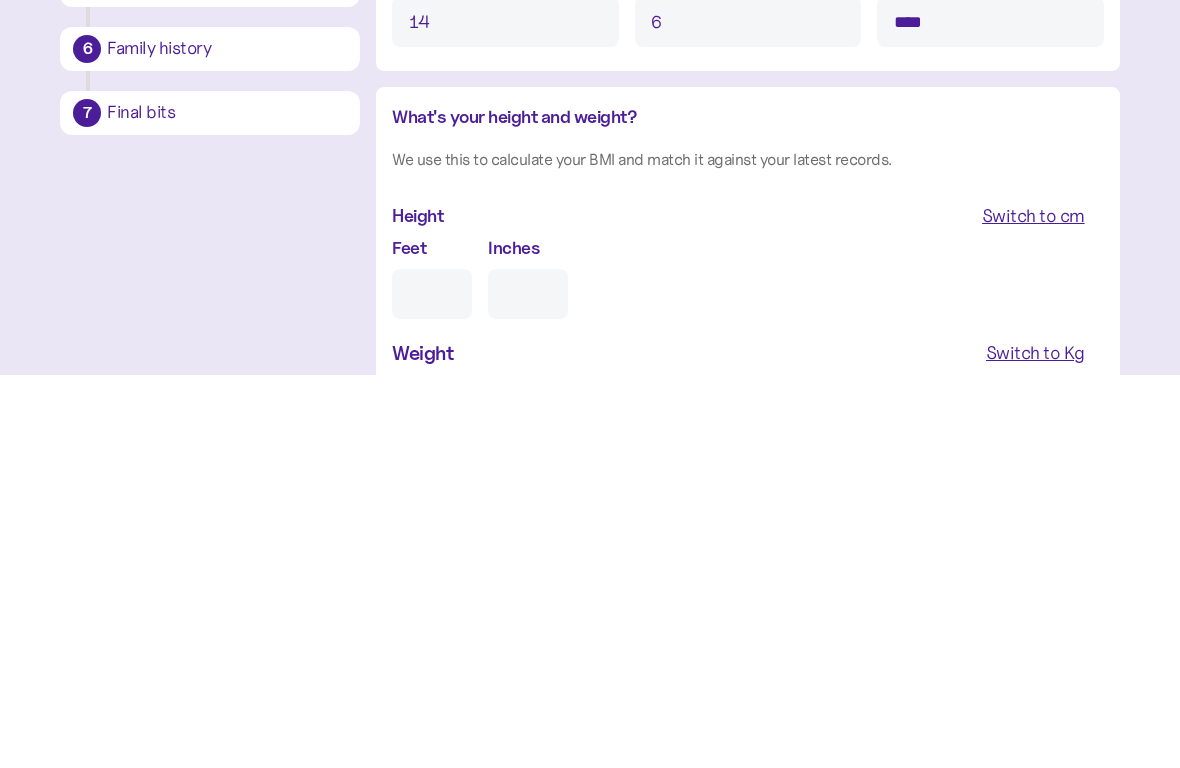 type on "****" 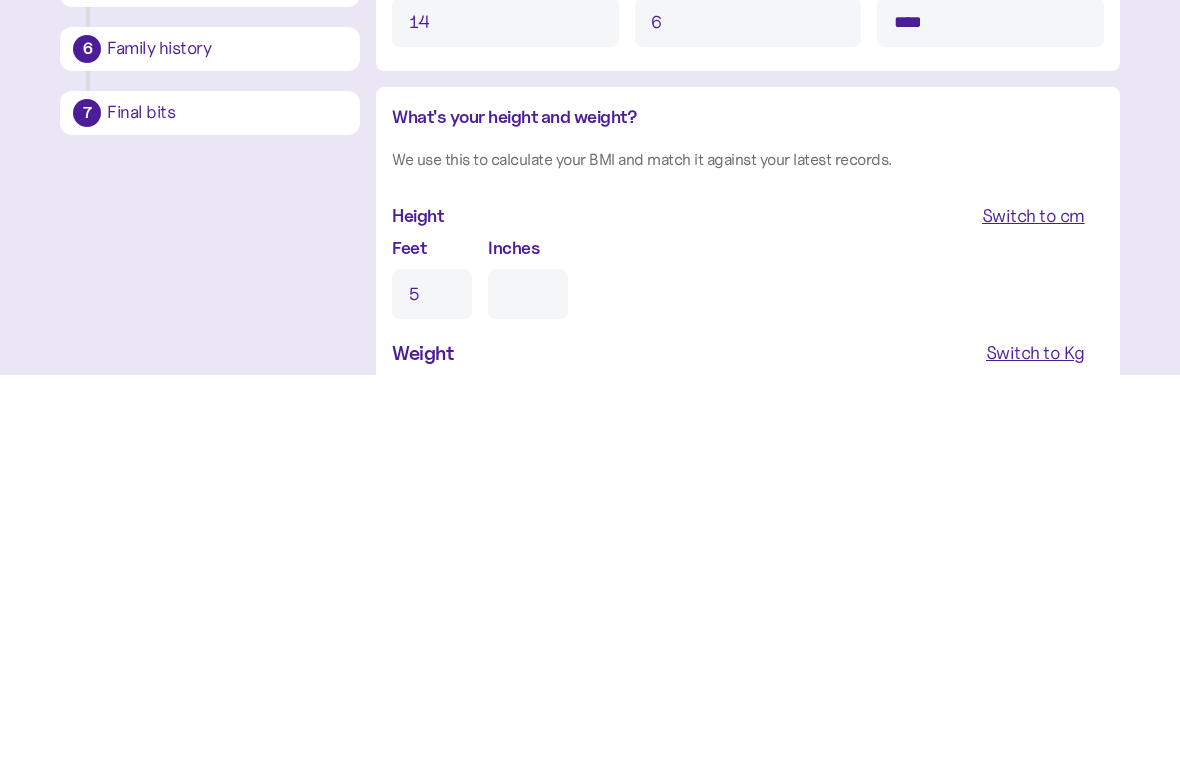 type on "0" 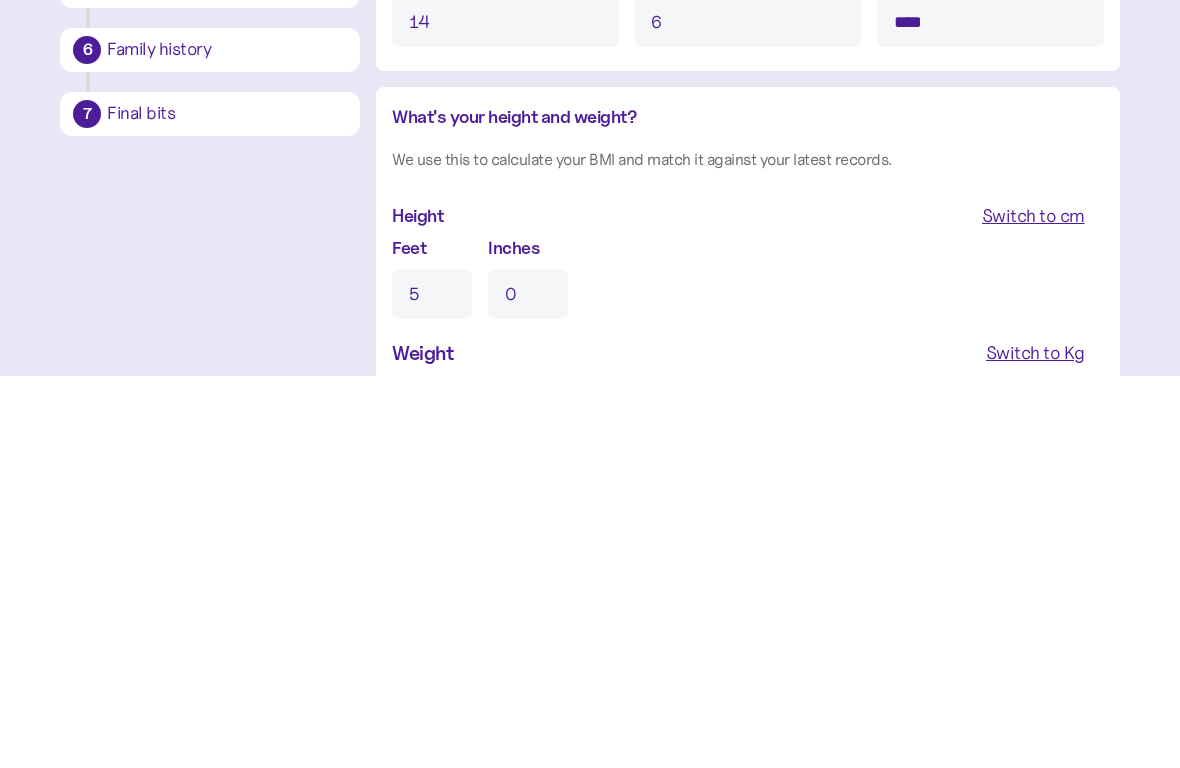 type on "5" 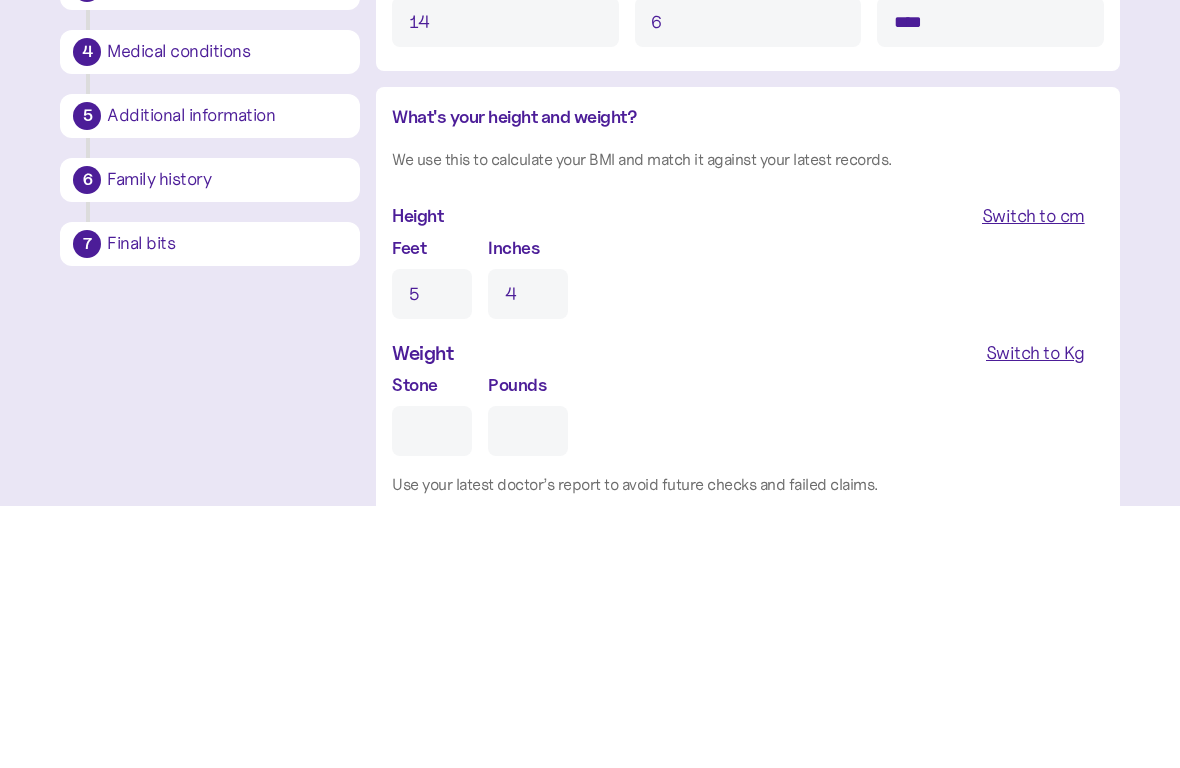 scroll, scrollTop: 1623, scrollLeft: 0, axis: vertical 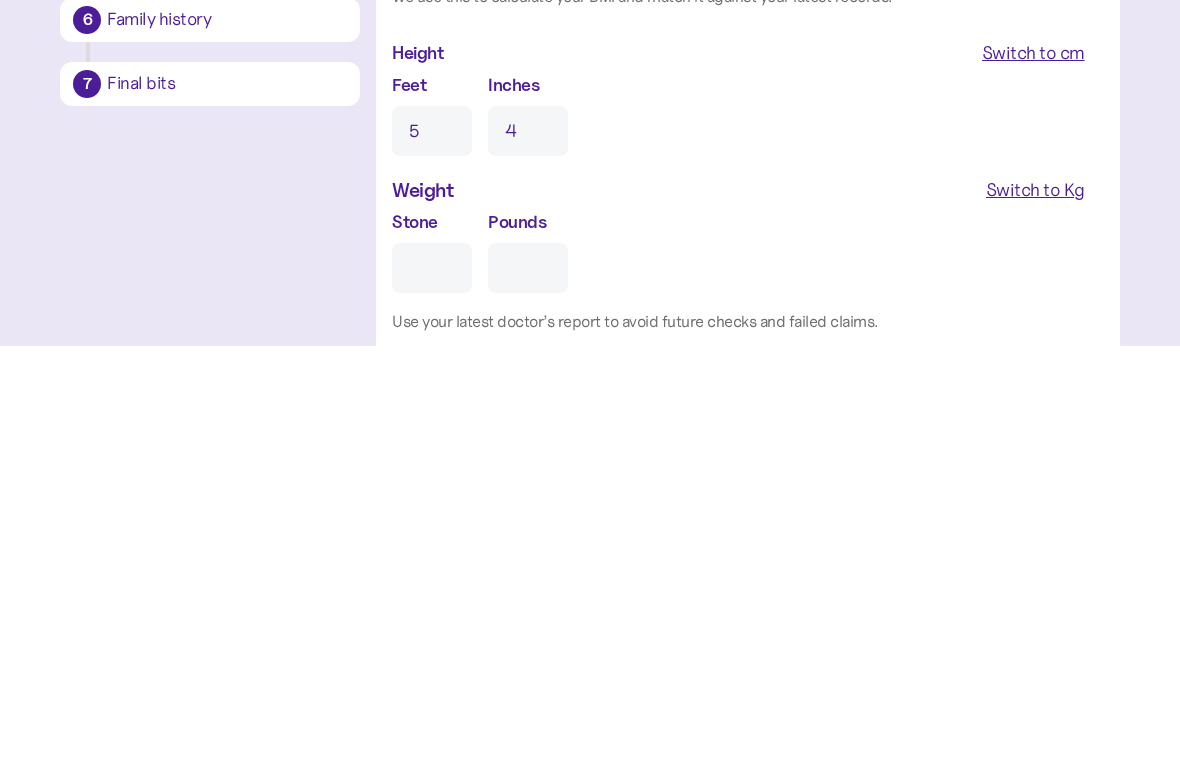 type on "4" 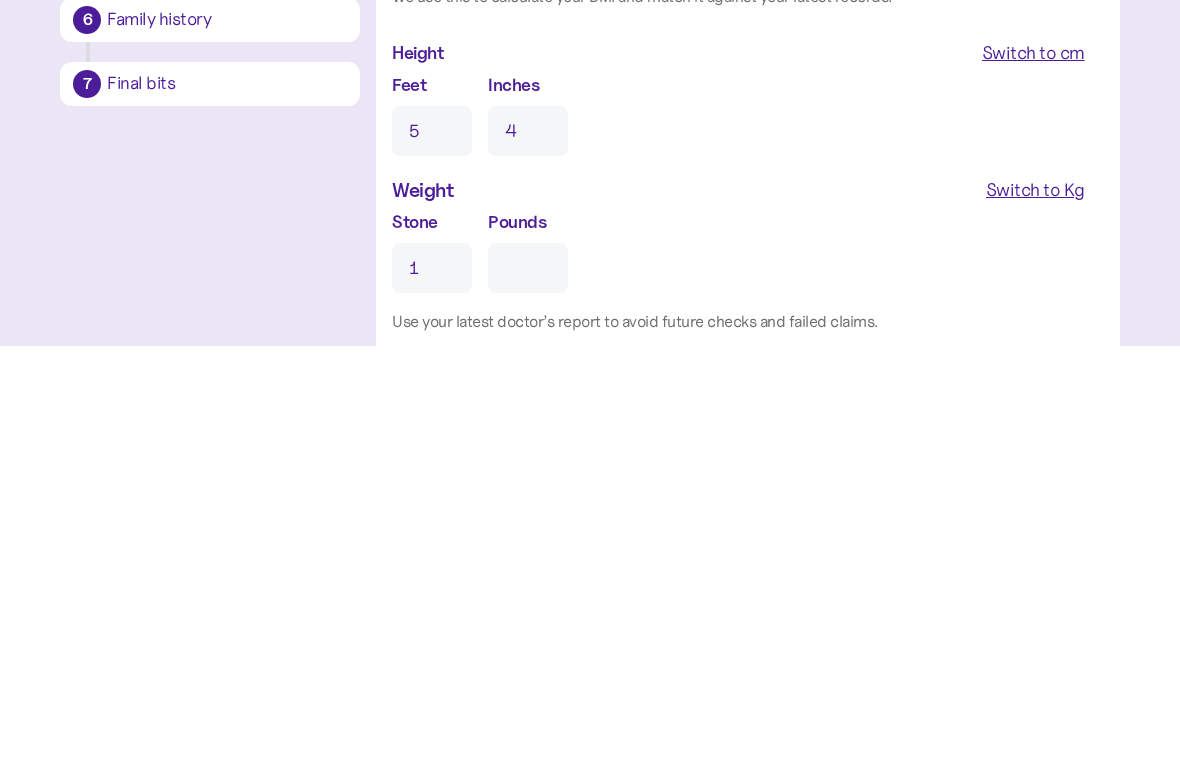 type on "0" 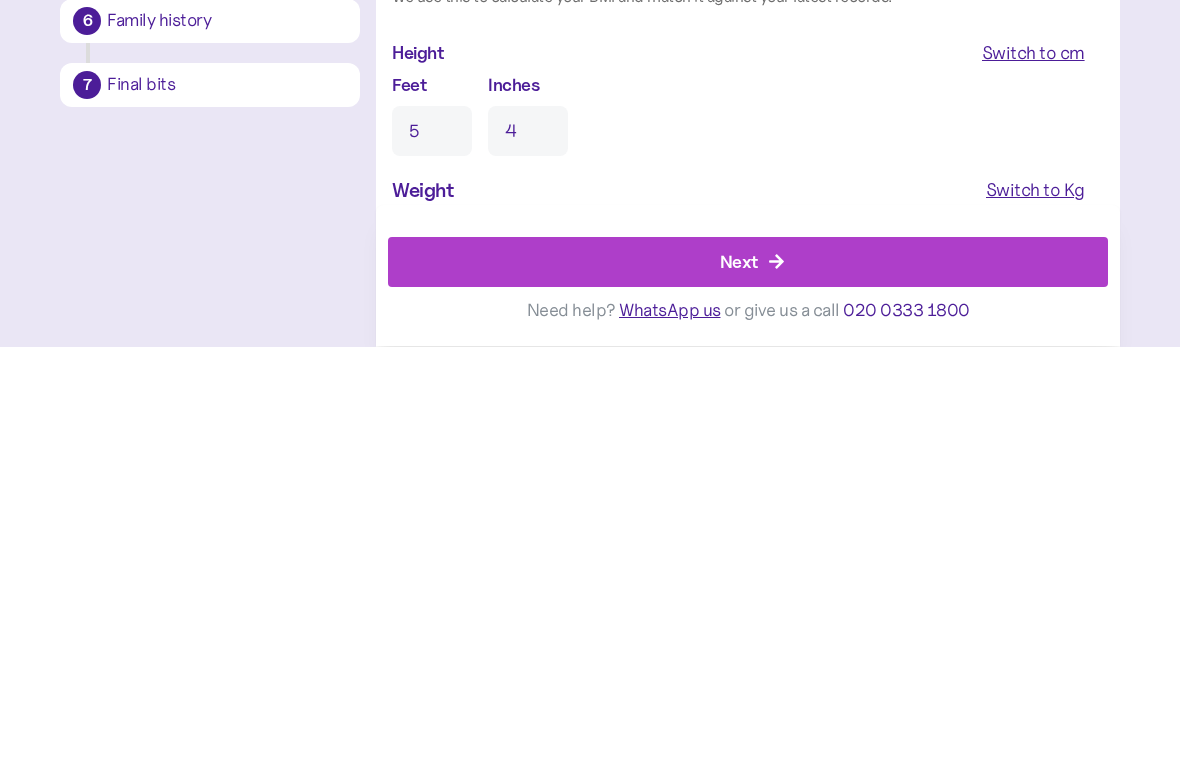 type on "11" 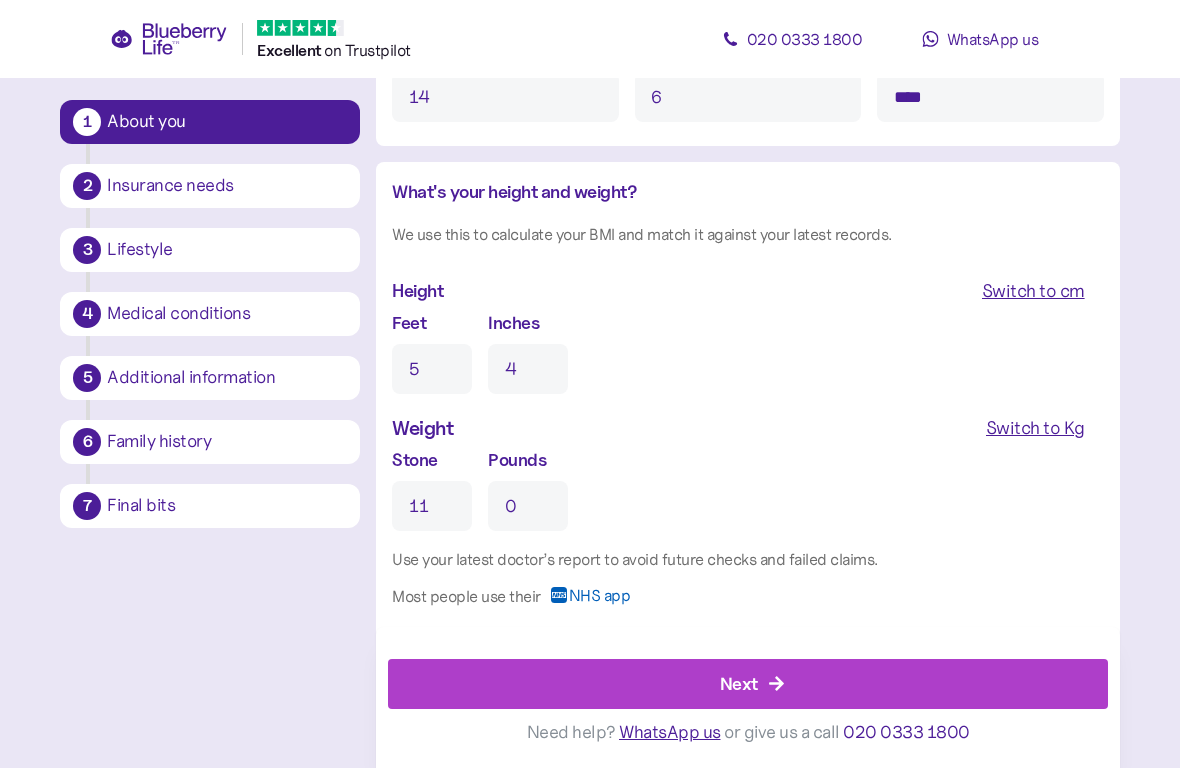 click on "Next" at bounding box center (739, 683) 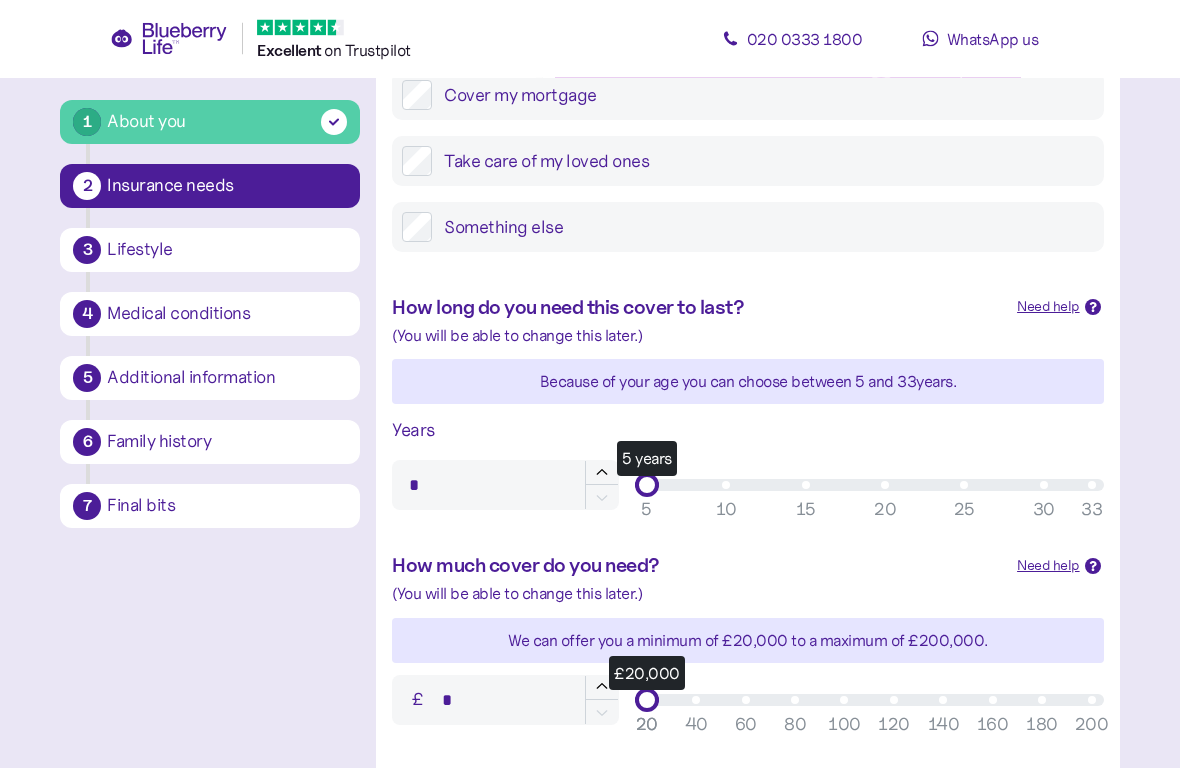 scroll, scrollTop: 381, scrollLeft: 0, axis: vertical 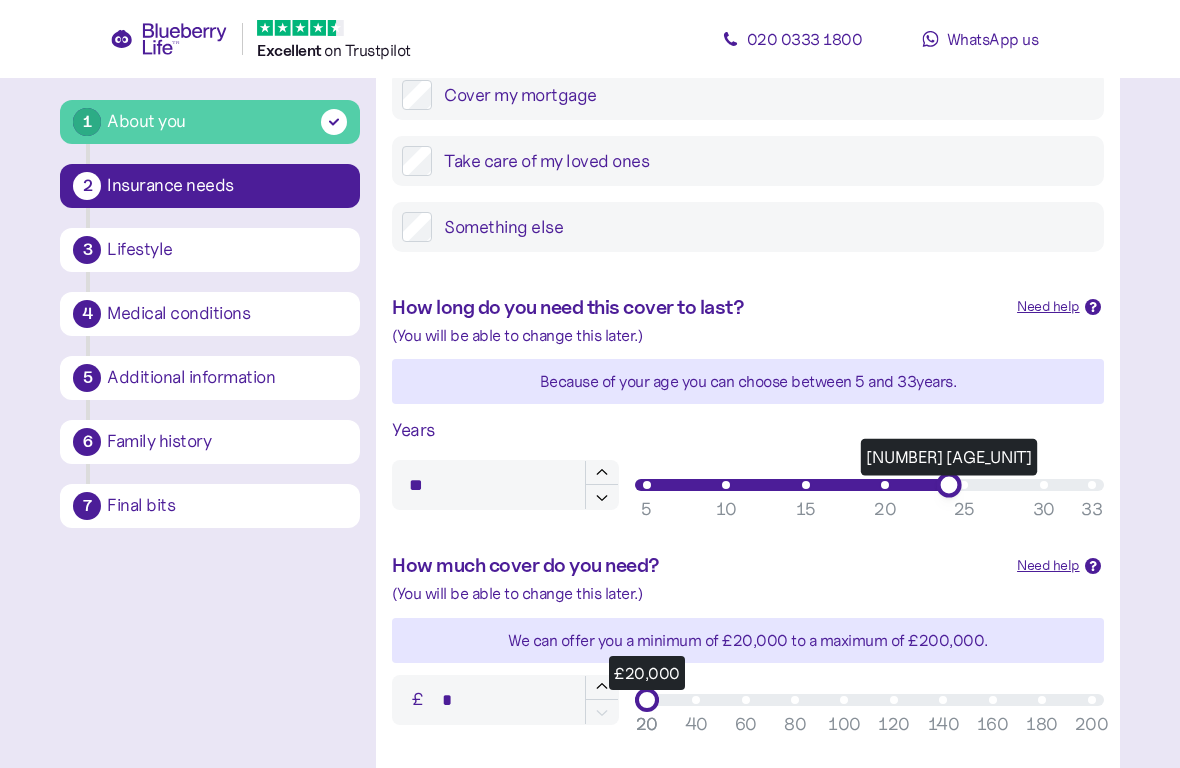 type on "**" 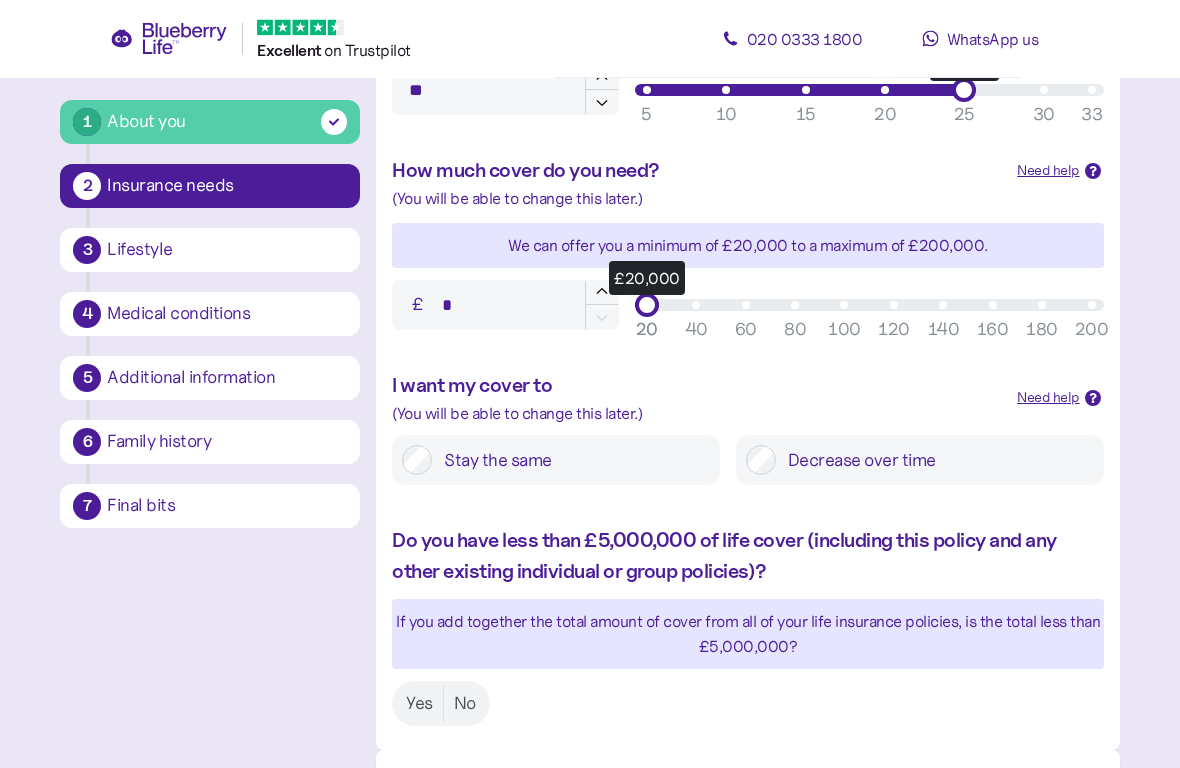 scroll, scrollTop: 777, scrollLeft: 0, axis: vertical 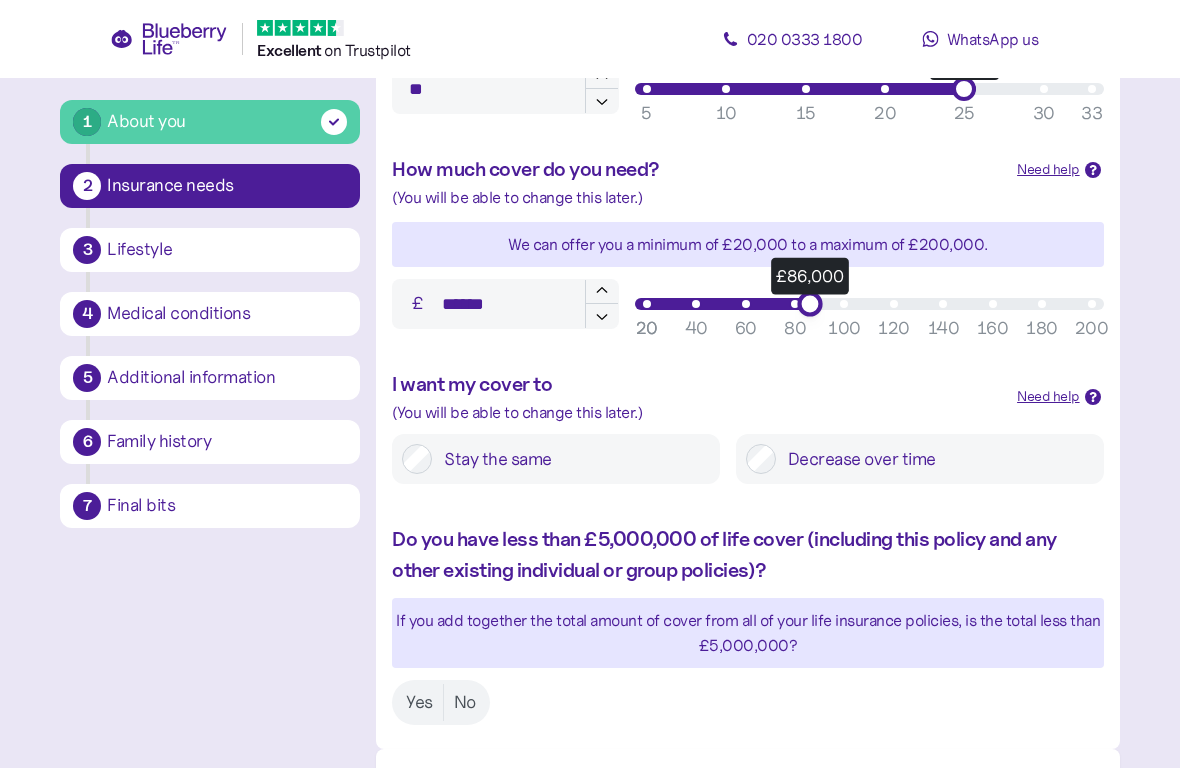 type on "******" 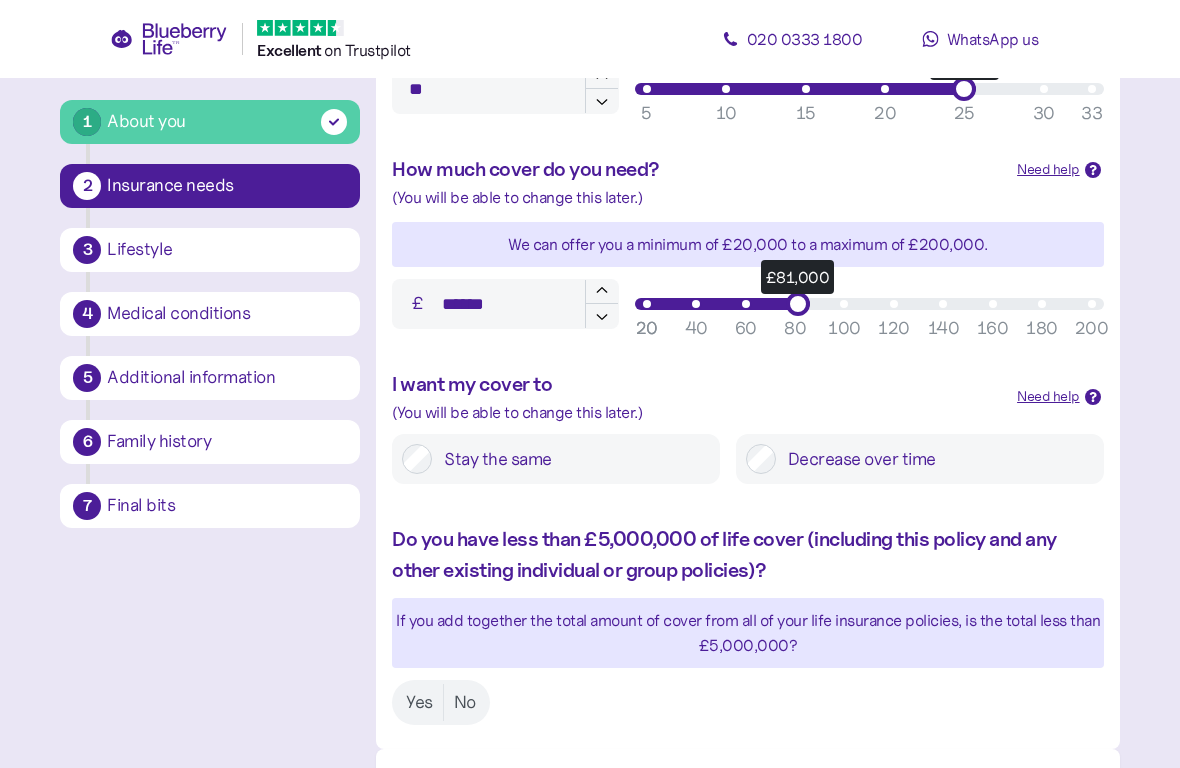click on "Yes" at bounding box center [419, 702] 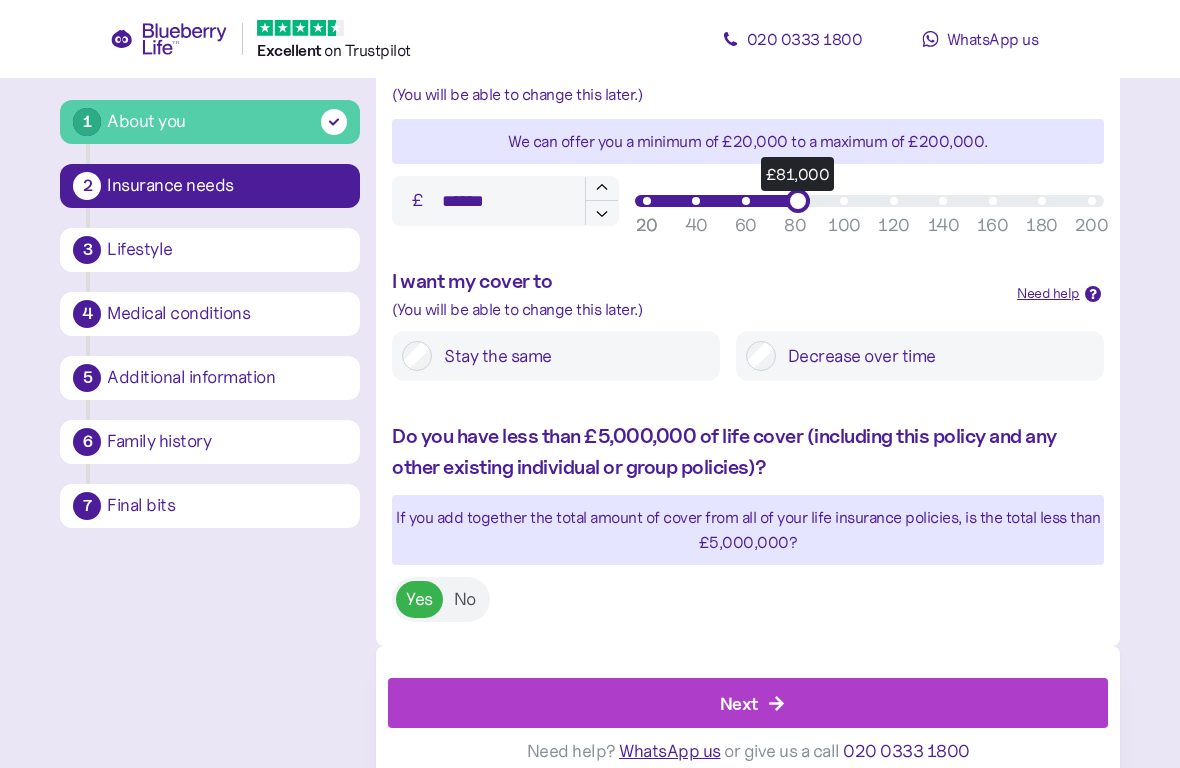 scroll, scrollTop: 891, scrollLeft: 0, axis: vertical 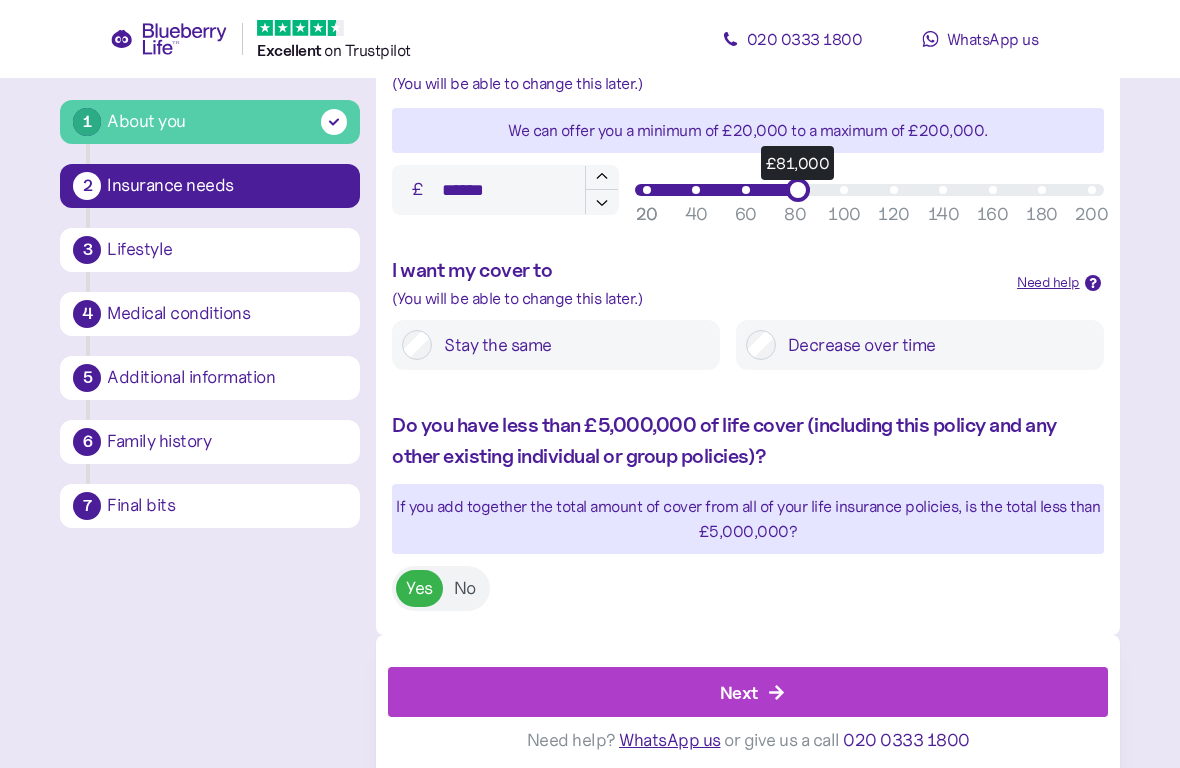 click on "Next" at bounding box center (752, 692) 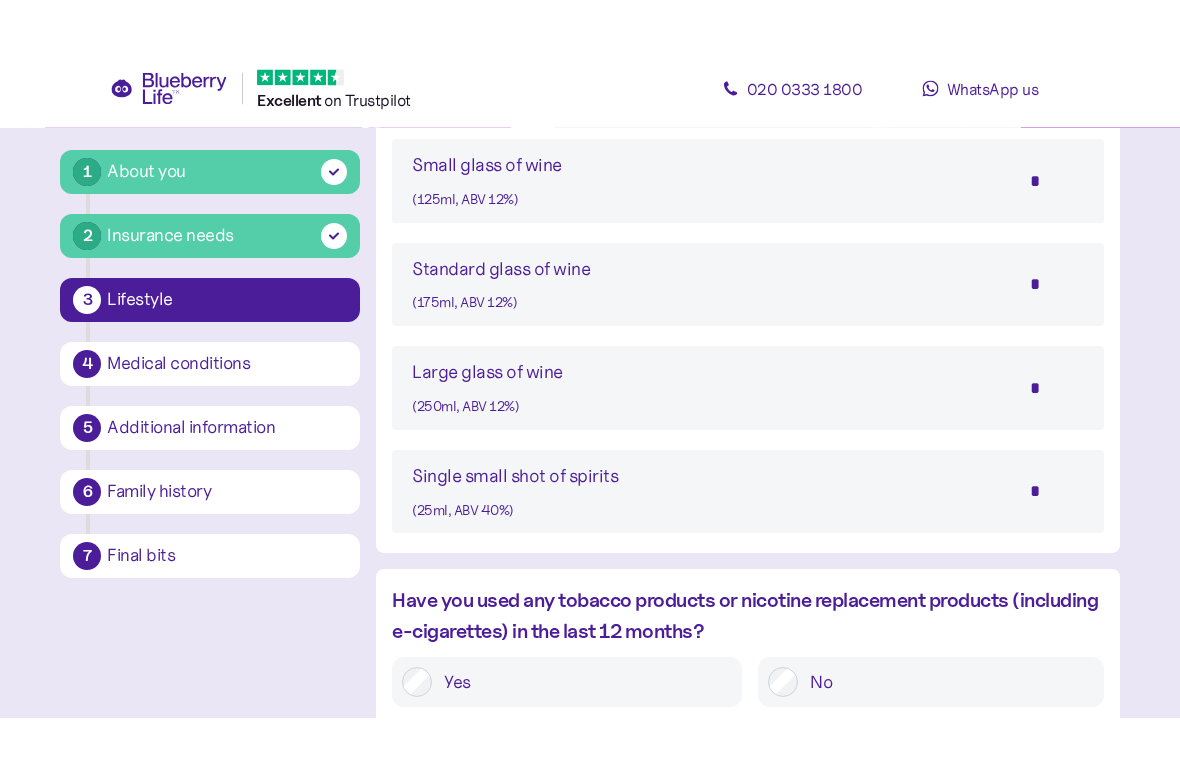 scroll, scrollTop: 1702, scrollLeft: 0, axis: vertical 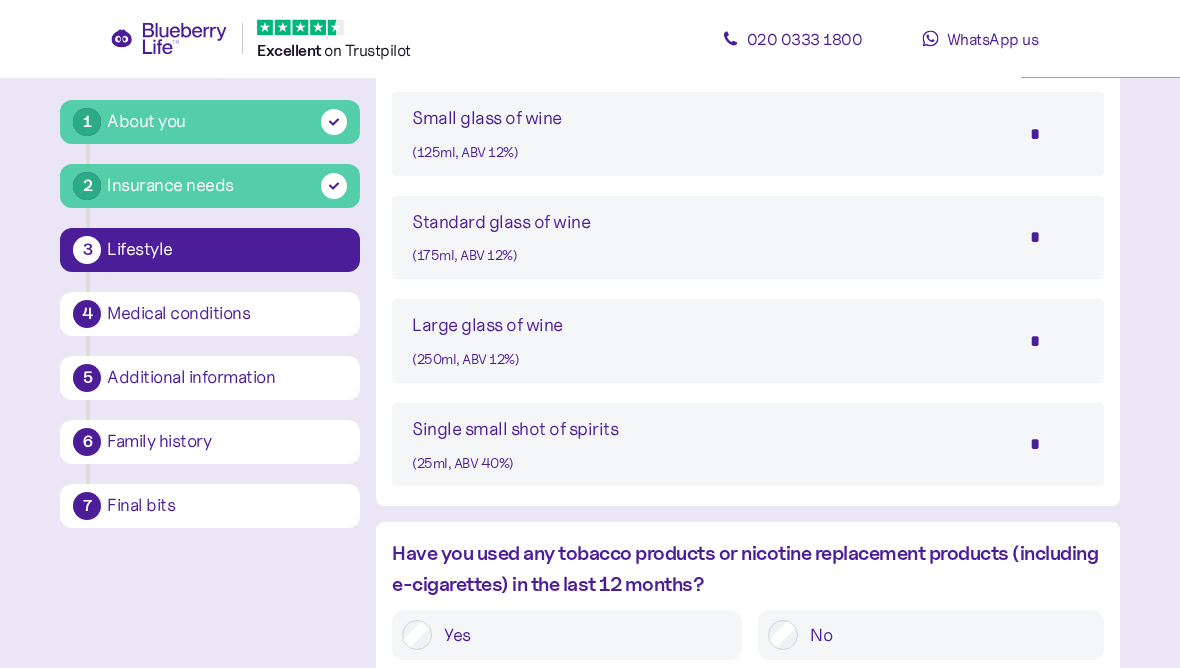 click on "*" at bounding box center (1049, 445) 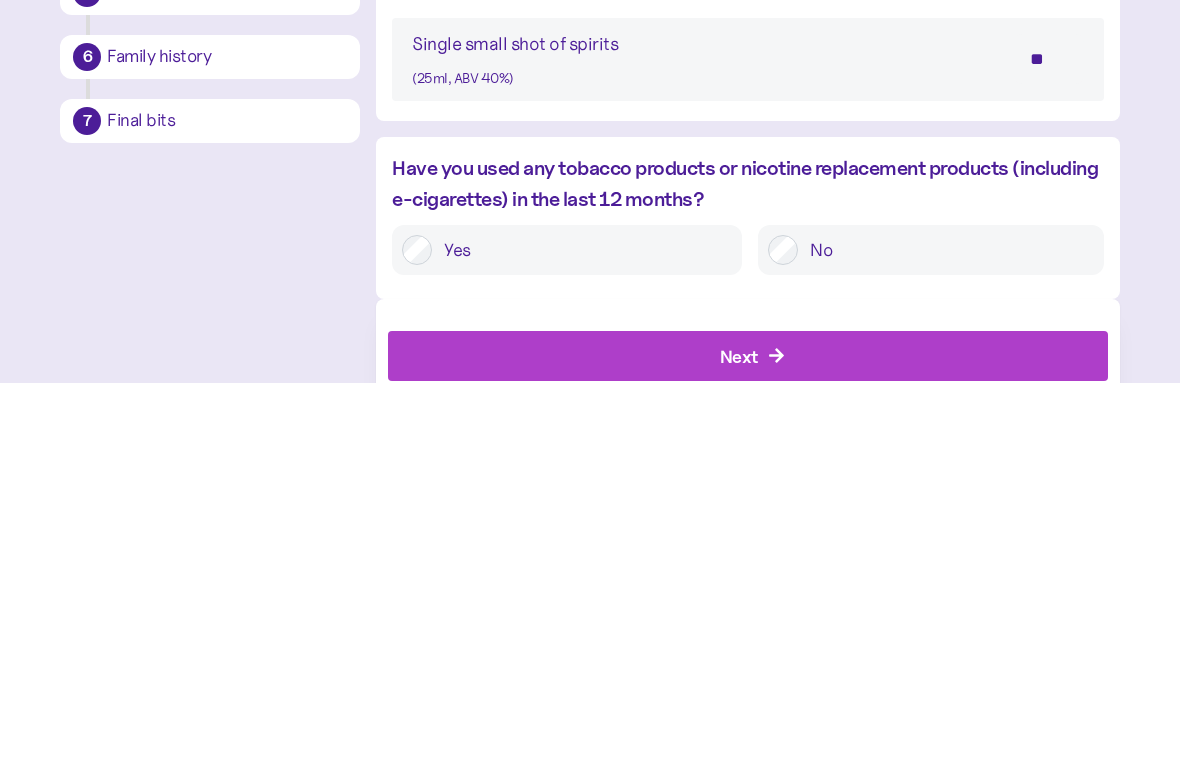 type on "**" 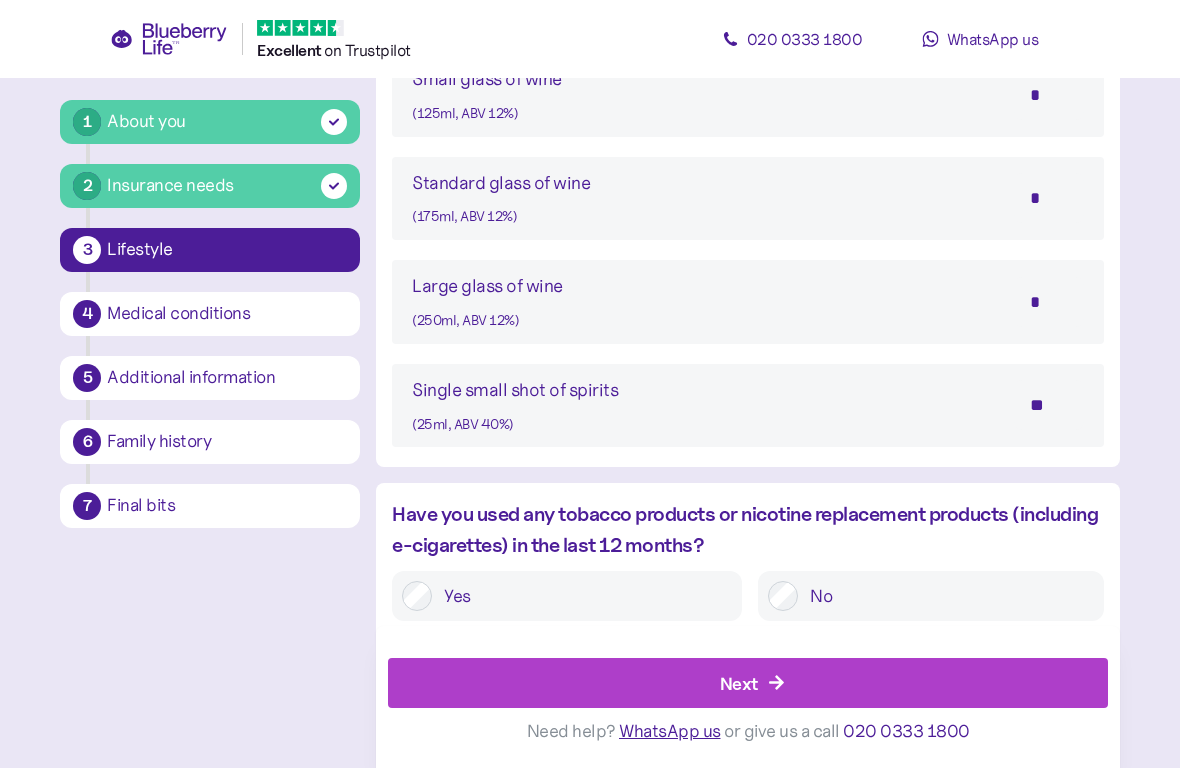 click on "Next" at bounding box center [739, 683] 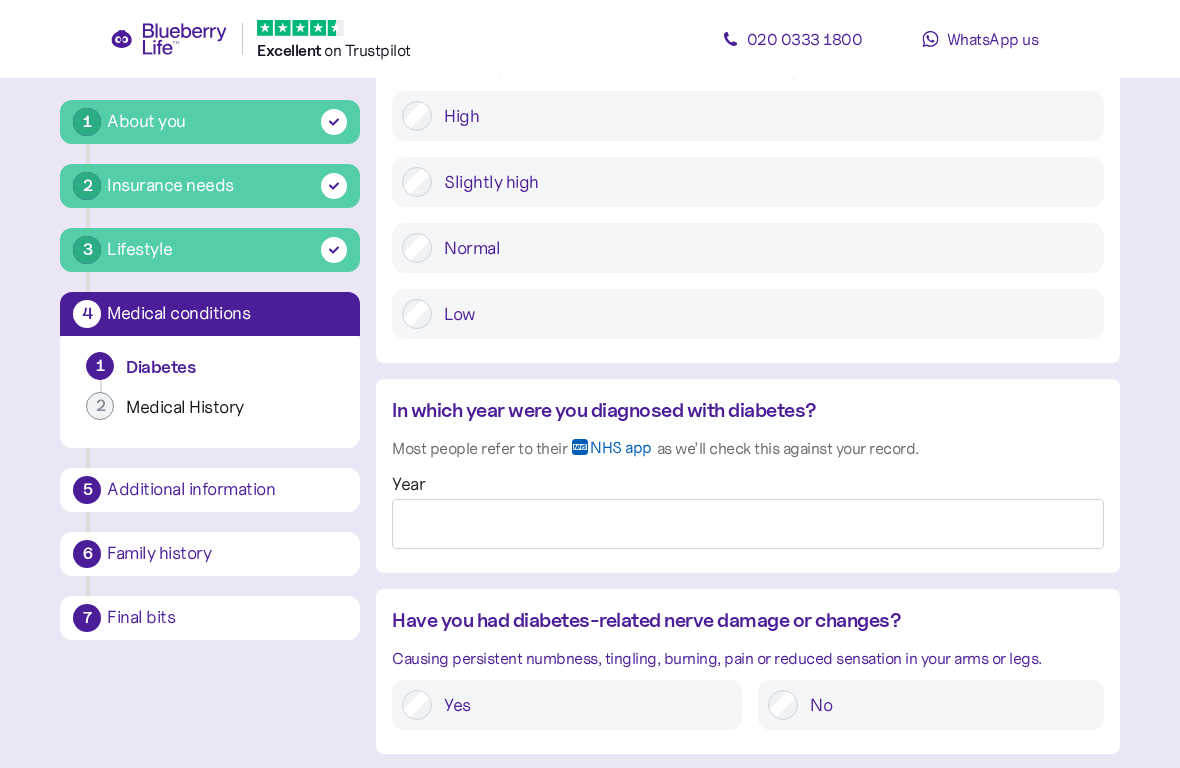 scroll, scrollTop: 1750, scrollLeft: 0, axis: vertical 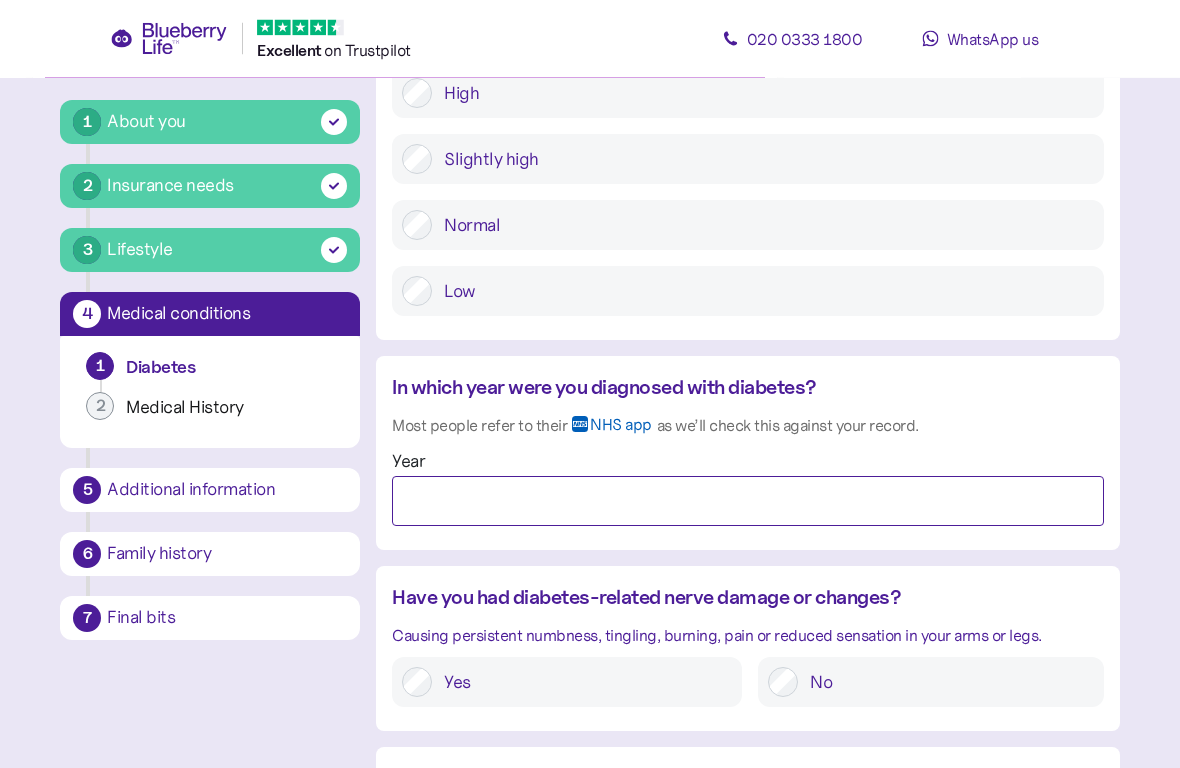 click on "Year" at bounding box center [747, 502] 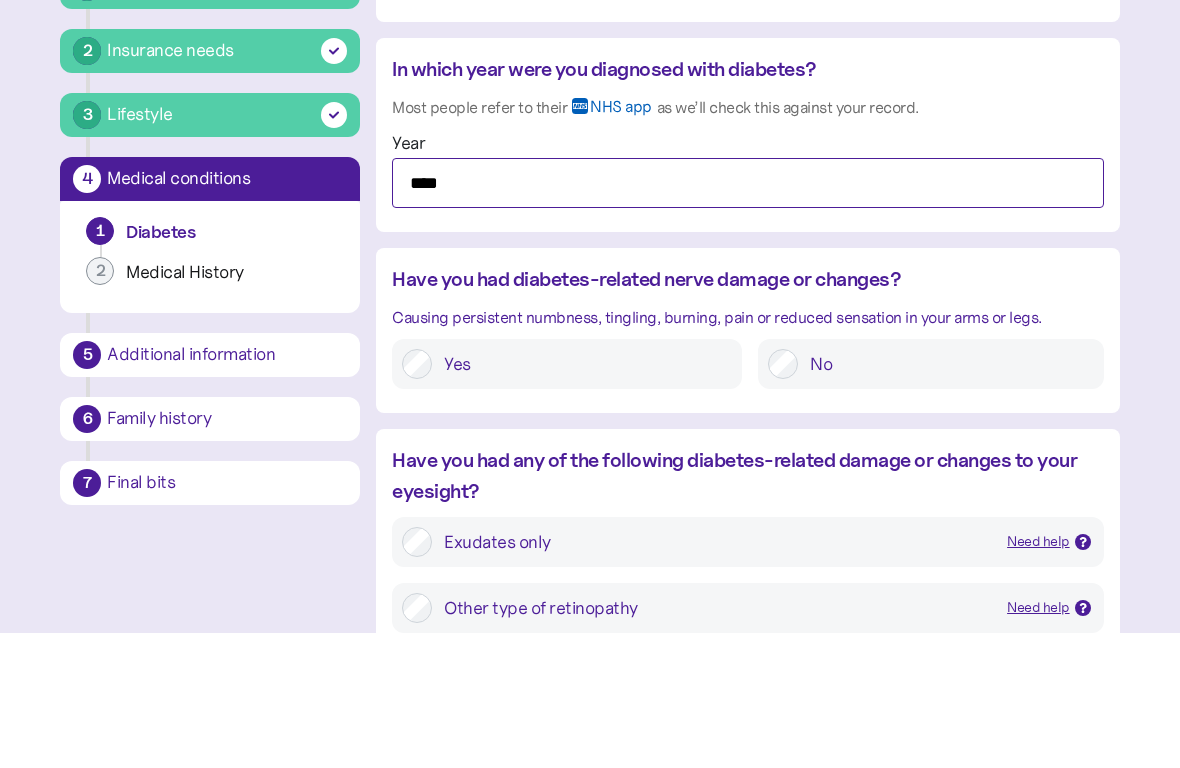 scroll, scrollTop: 1989, scrollLeft: 0, axis: vertical 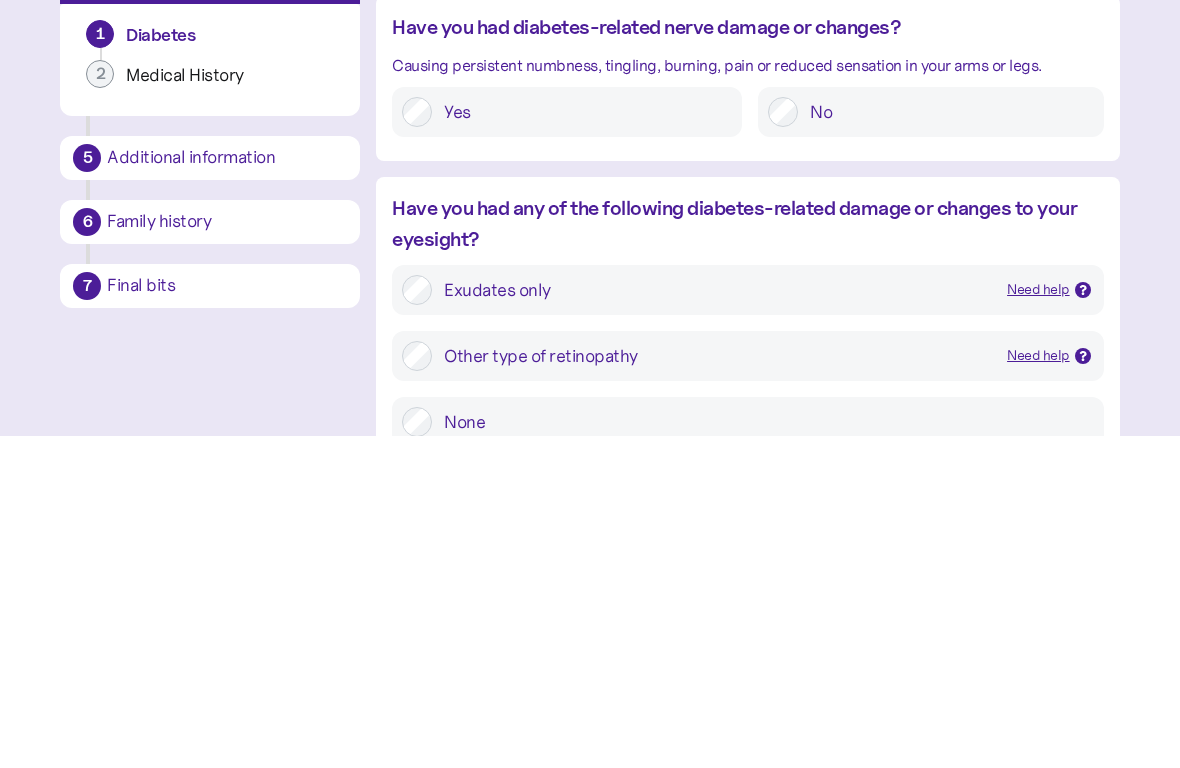 type on "****" 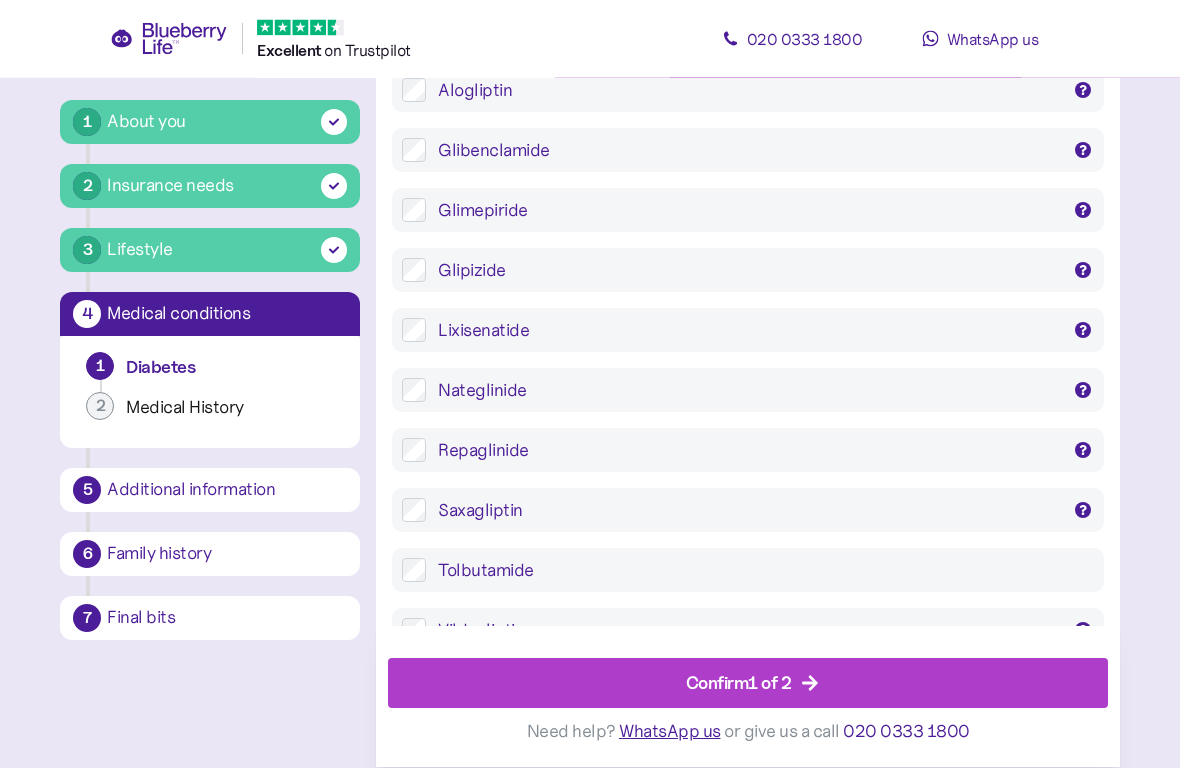 scroll, scrollTop: 4352, scrollLeft: 0, axis: vertical 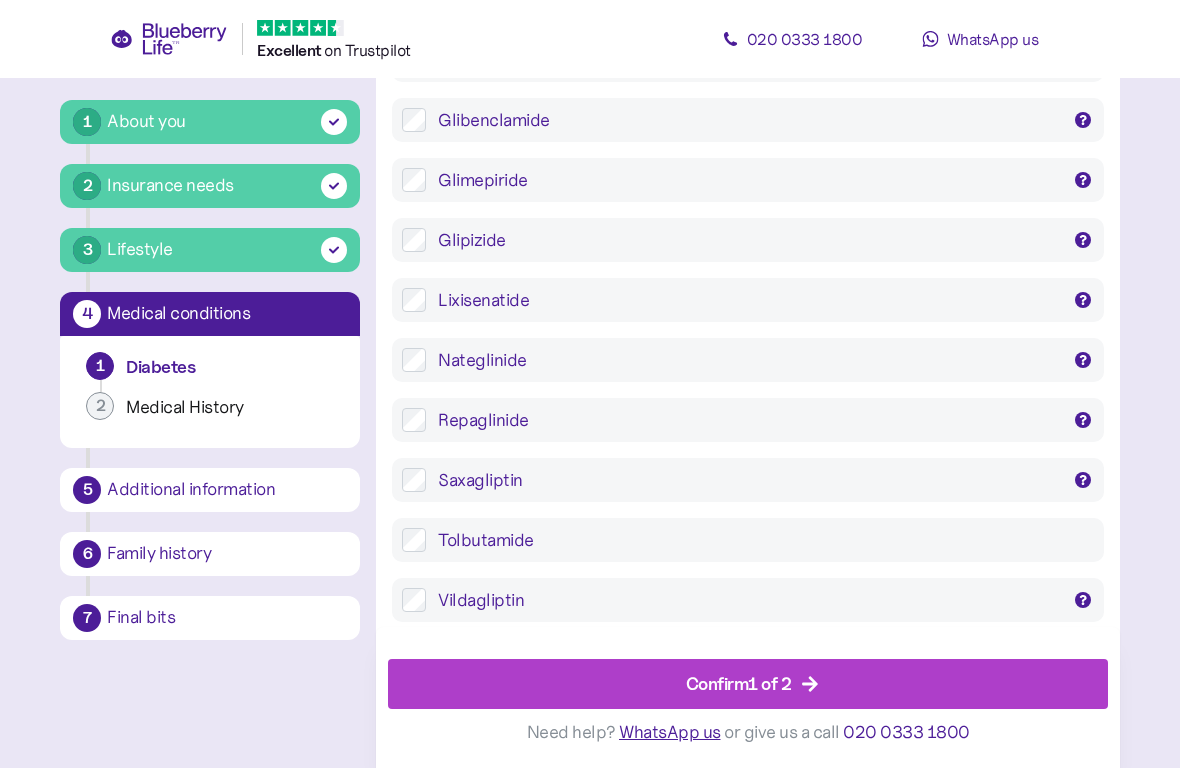 click on "Confirm  1 of 2" at bounding box center (739, 683) 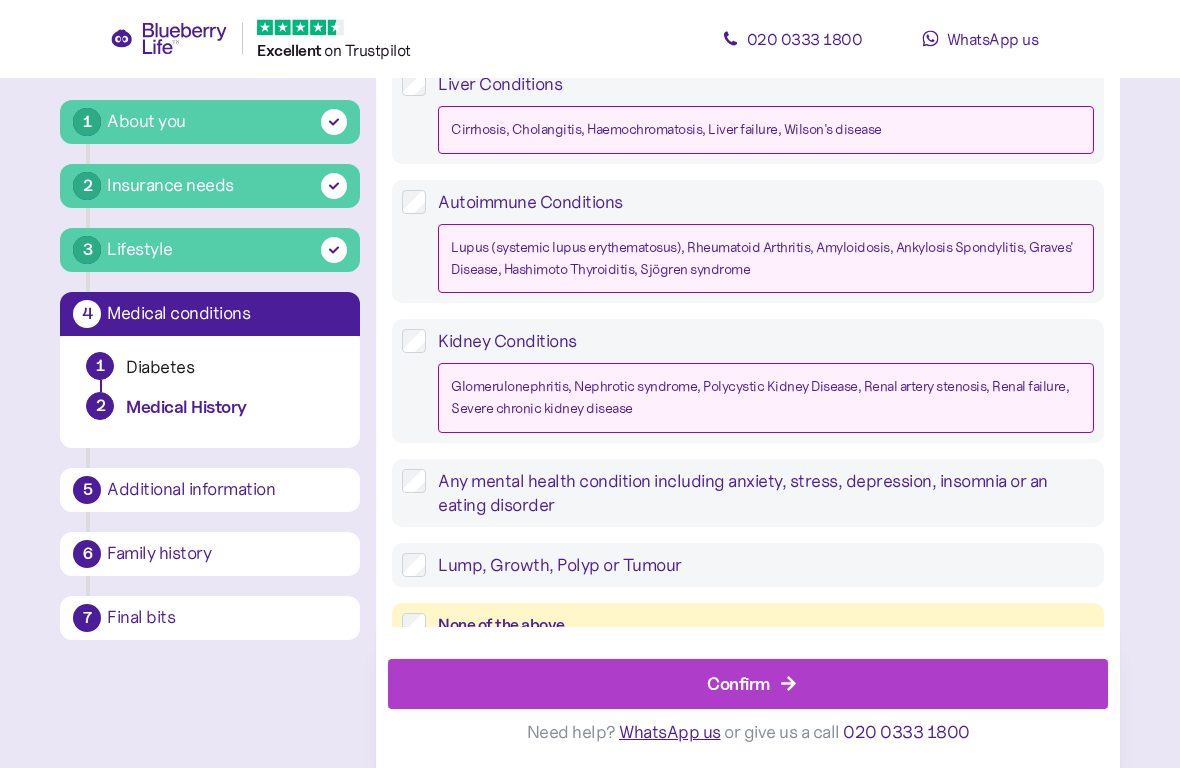 scroll, scrollTop: 1904, scrollLeft: 0, axis: vertical 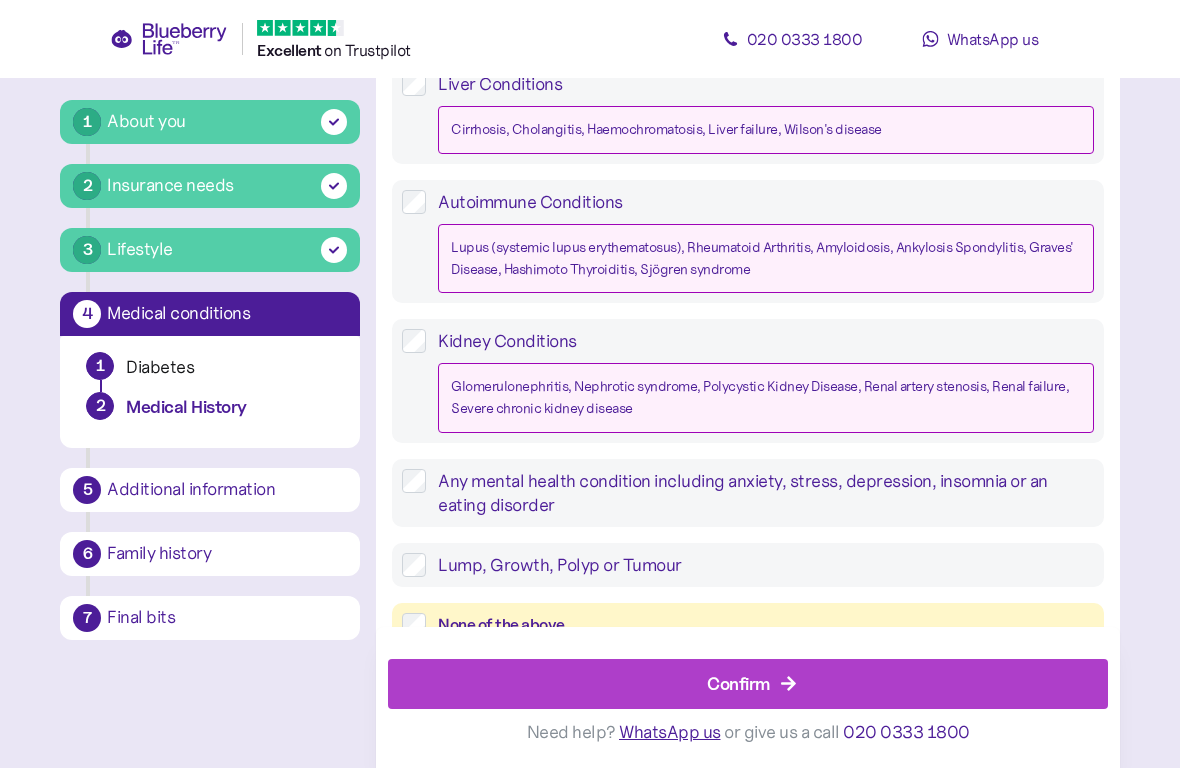 click on "Confirm" at bounding box center [738, 683] 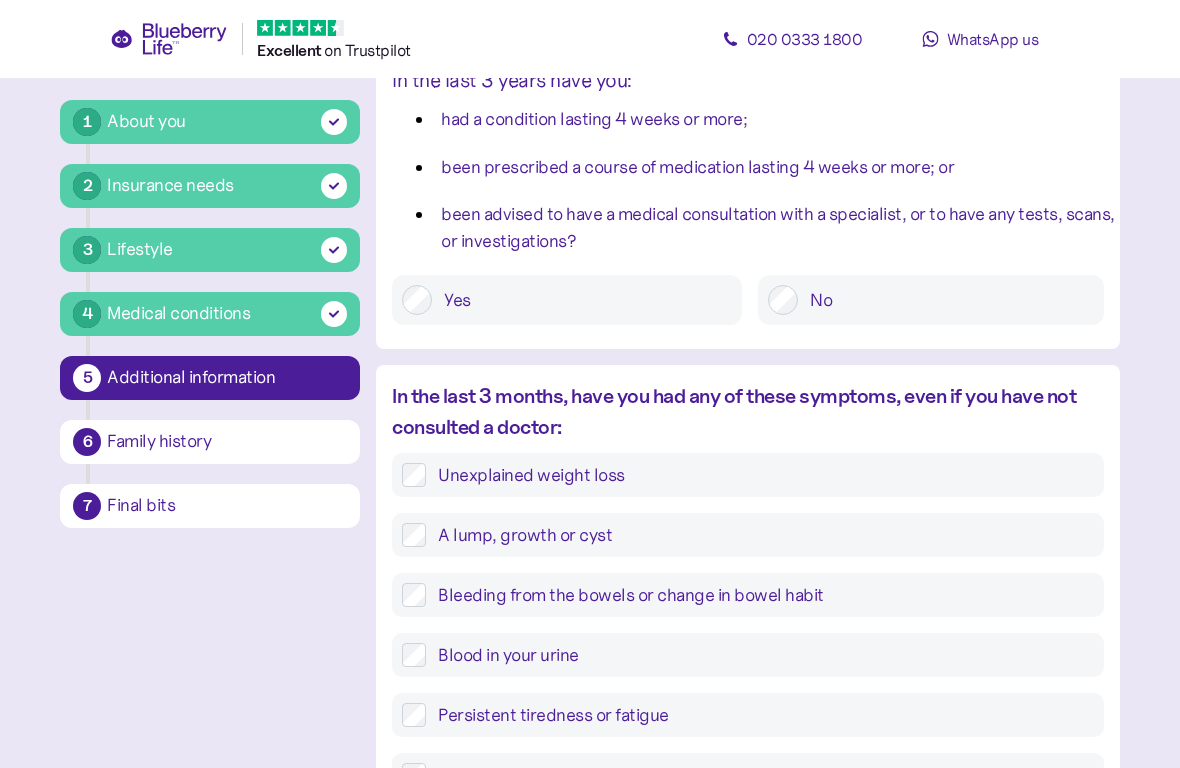 scroll, scrollTop: 38, scrollLeft: 0, axis: vertical 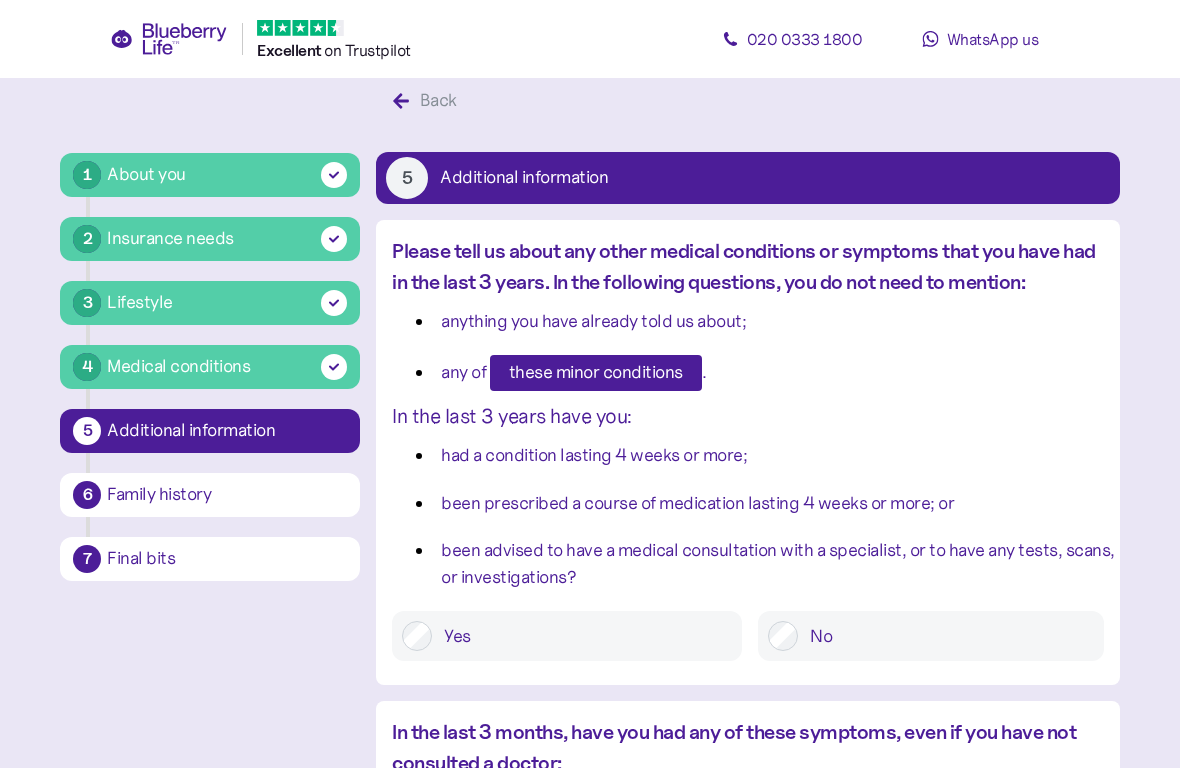 click on "No" at bounding box center (930, 636) 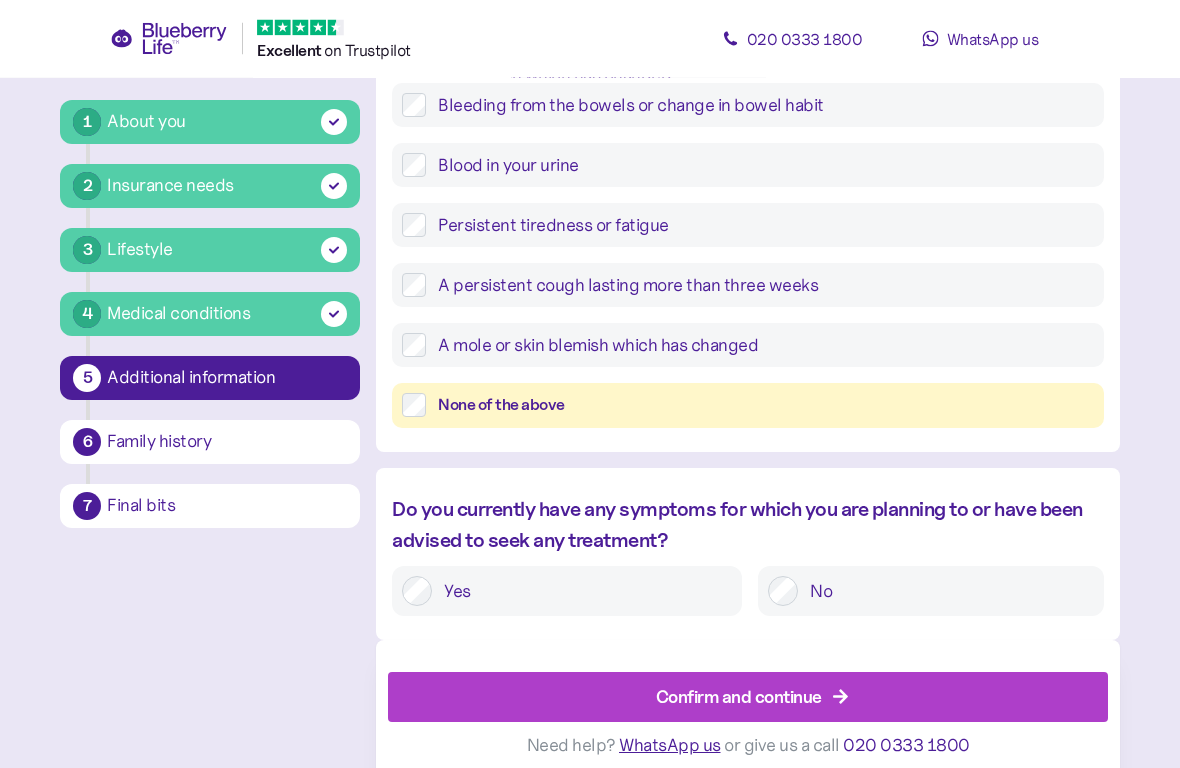 scroll, scrollTop: 867, scrollLeft: 0, axis: vertical 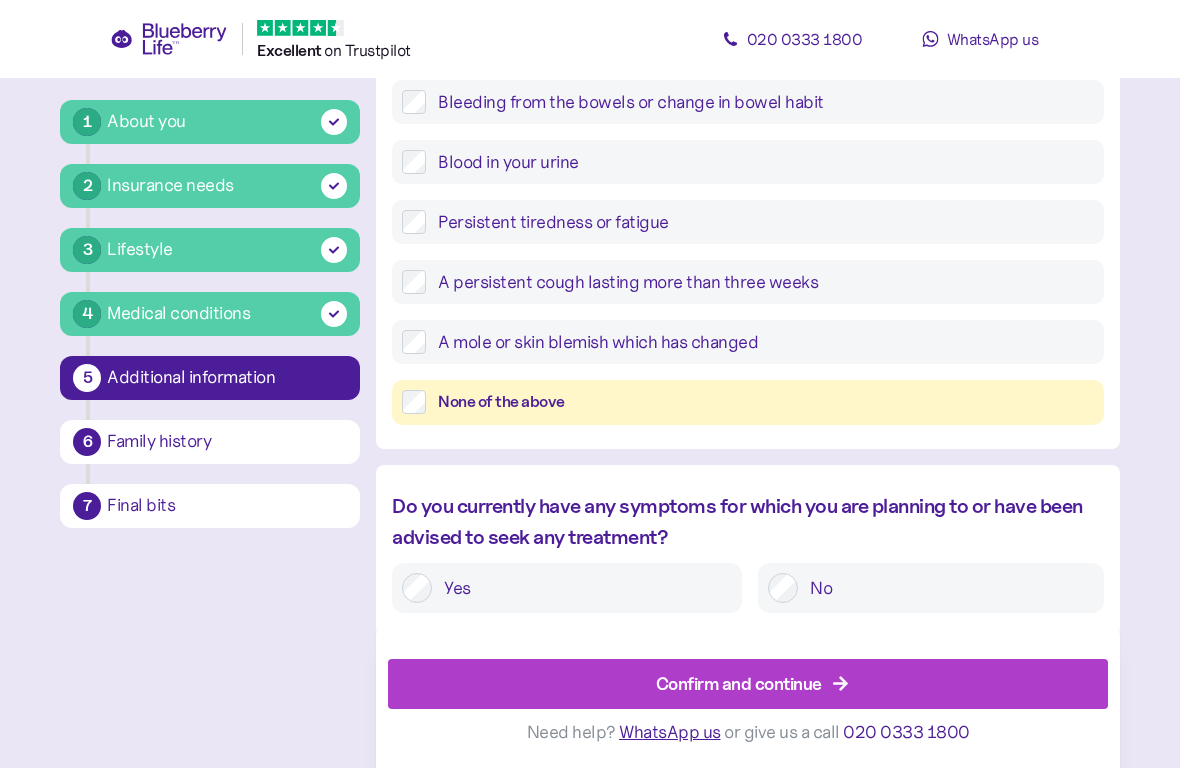 click on "Confirm and continue" at bounding box center [739, 683] 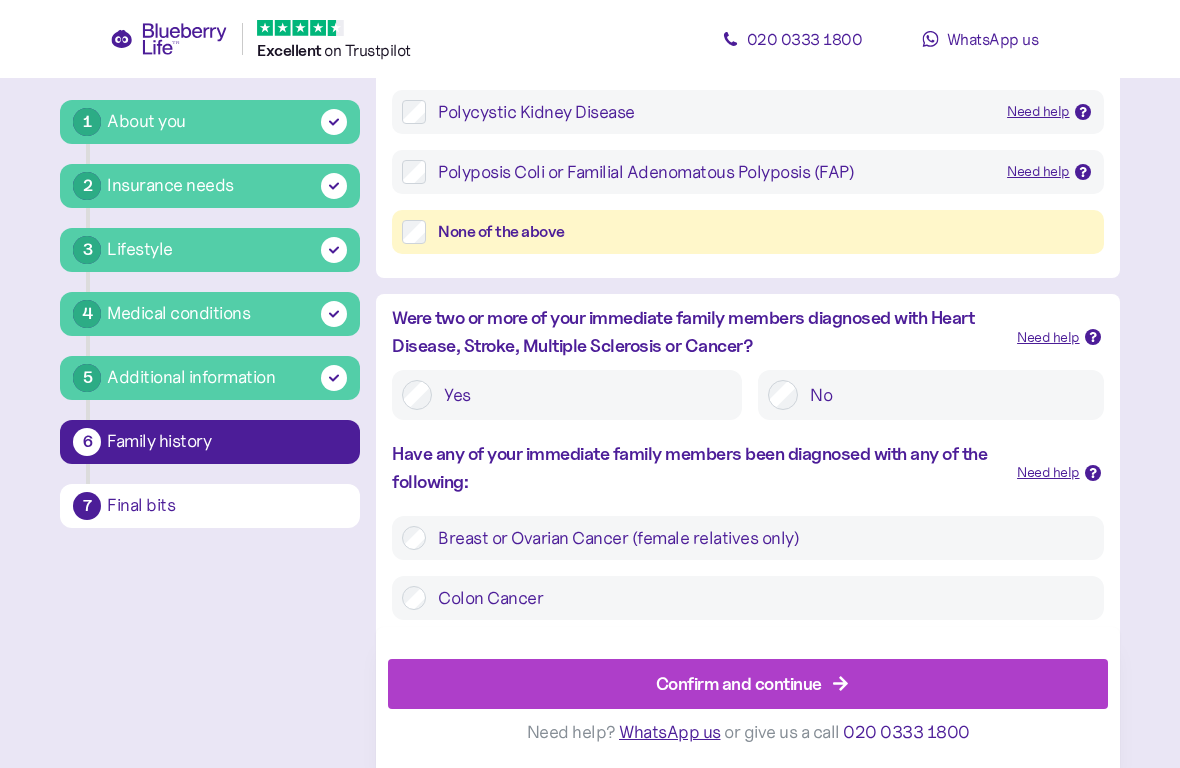 scroll, scrollTop: 602, scrollLeft: 0, axis: vertical 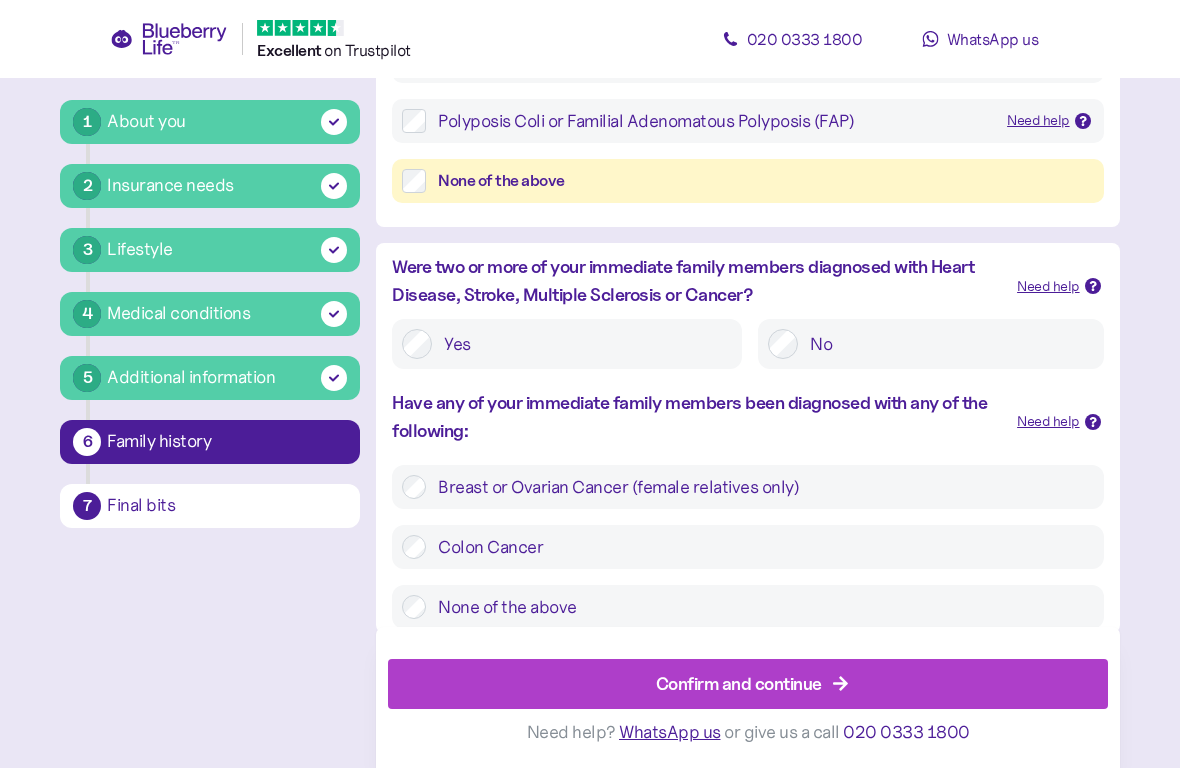 click on "Confirm and continue" at bounding box center [739, 684] 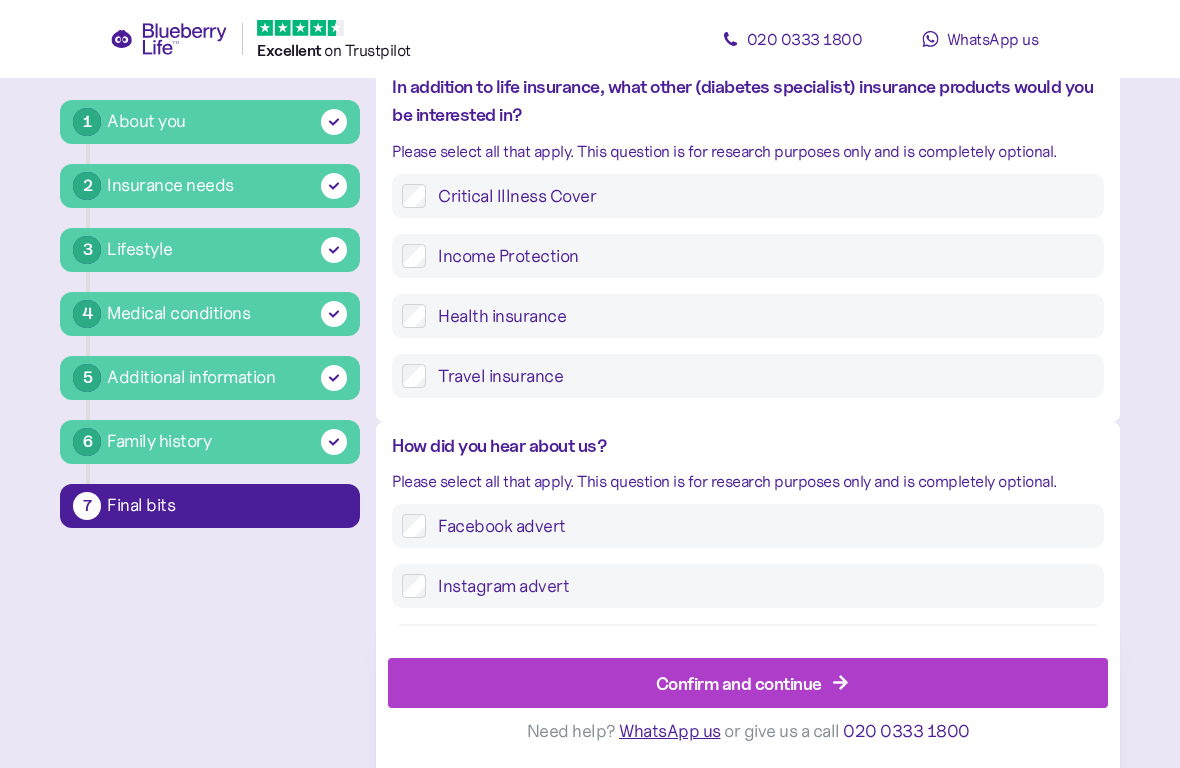 scroll, scrollTop: 38, scrollLeft: 0, axis: vertical 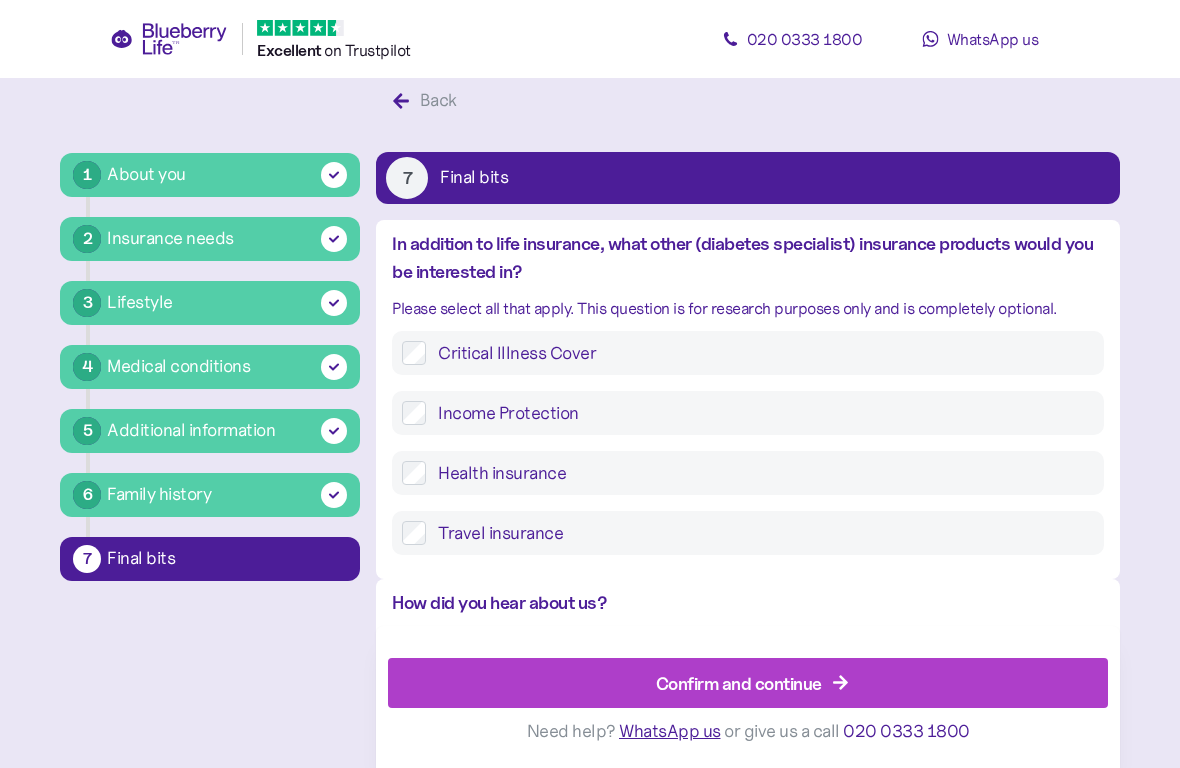 click on "Confirm and continue" at bounding box center (739, 683) 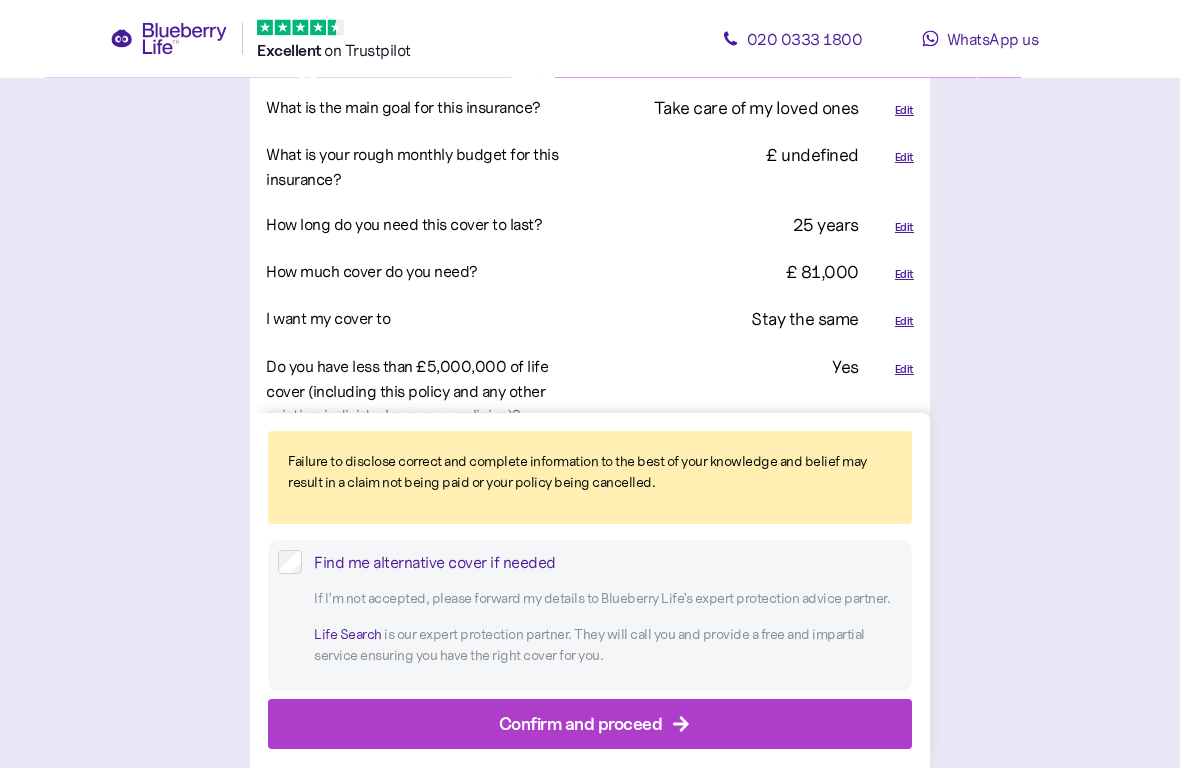 scroll, scrollTop: 1305, scrollLeft: 0, axis: vertical 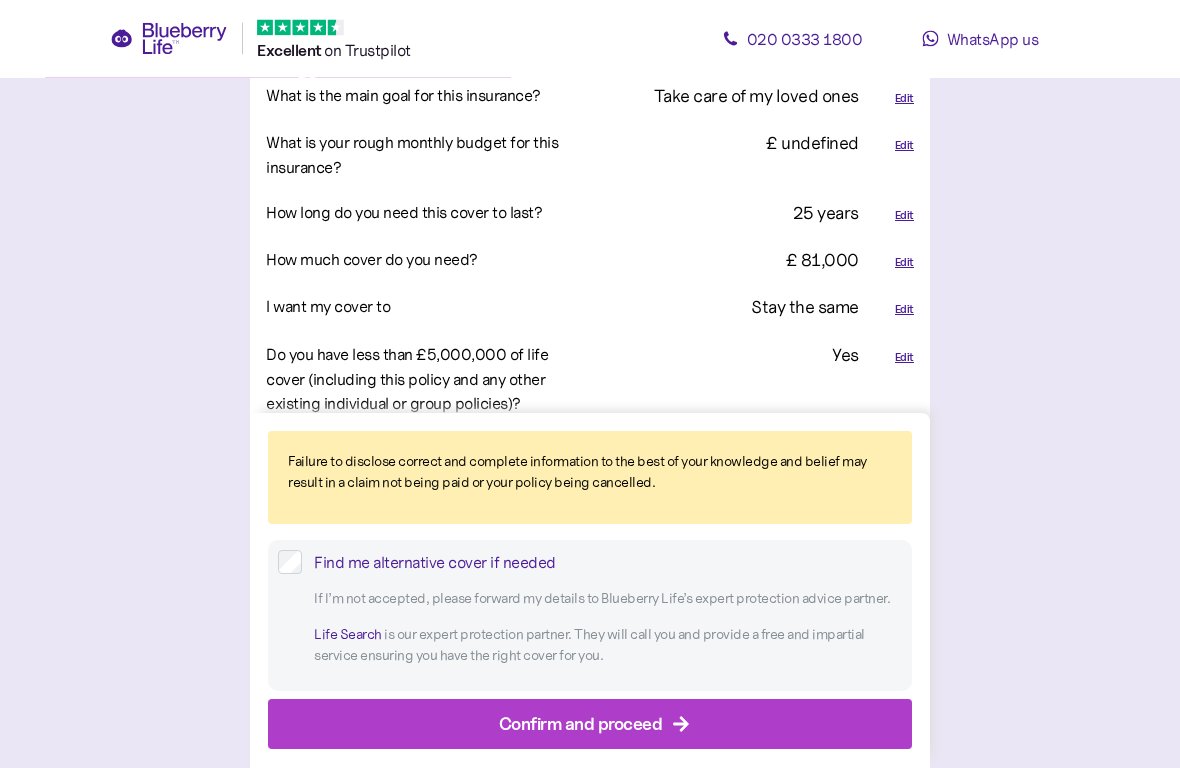 click on "Edit" at bounding box center [904, 263] 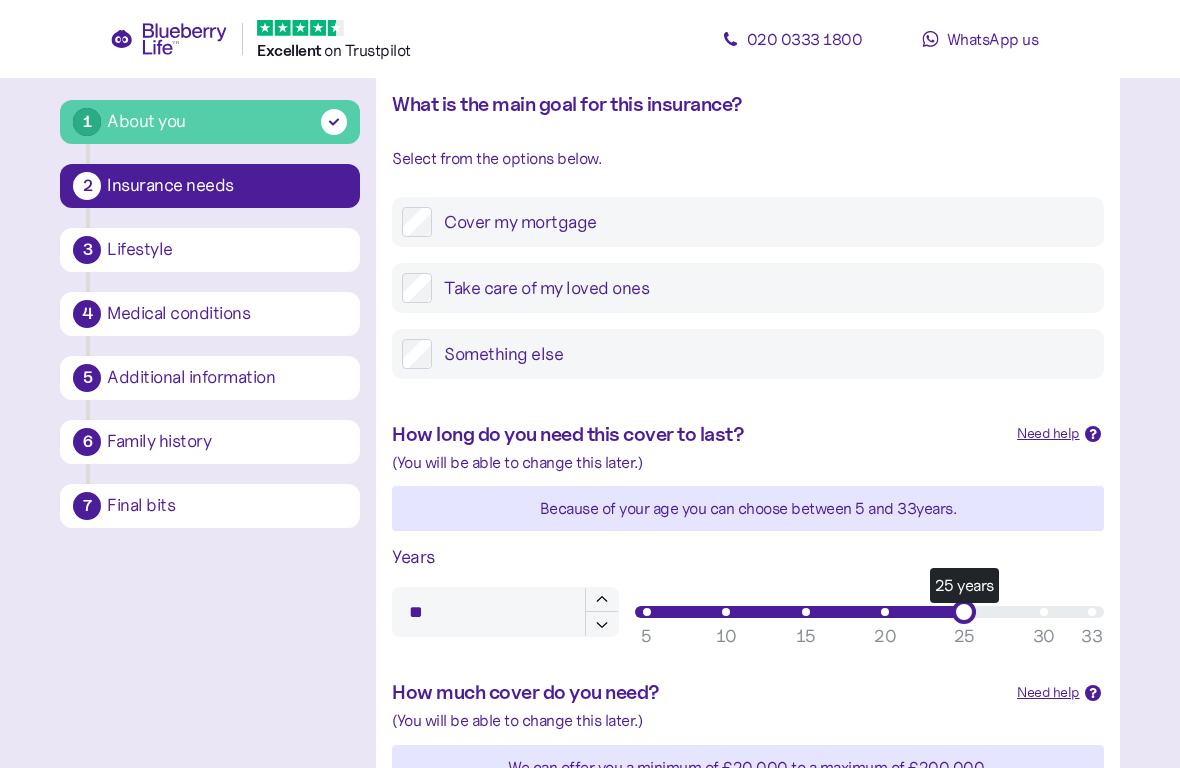 scroll, scrollTop: 278, scrollLeft: 0, axis: vertical 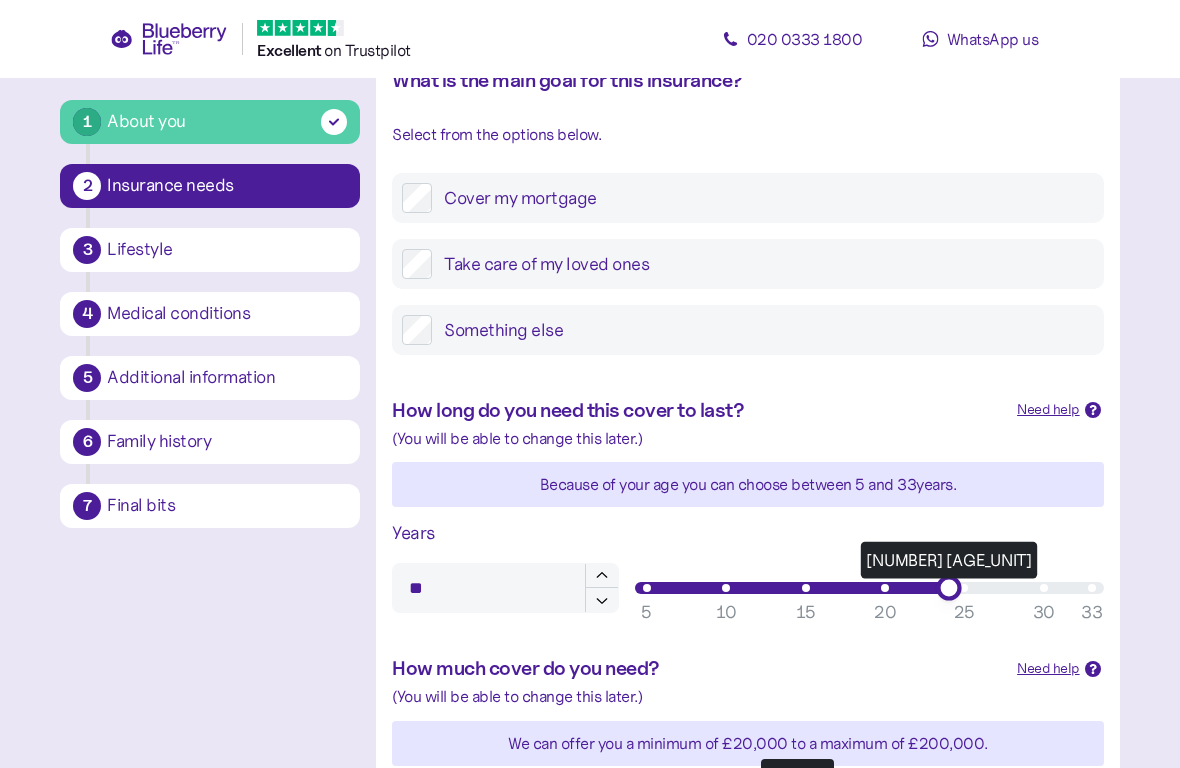 type on "**" 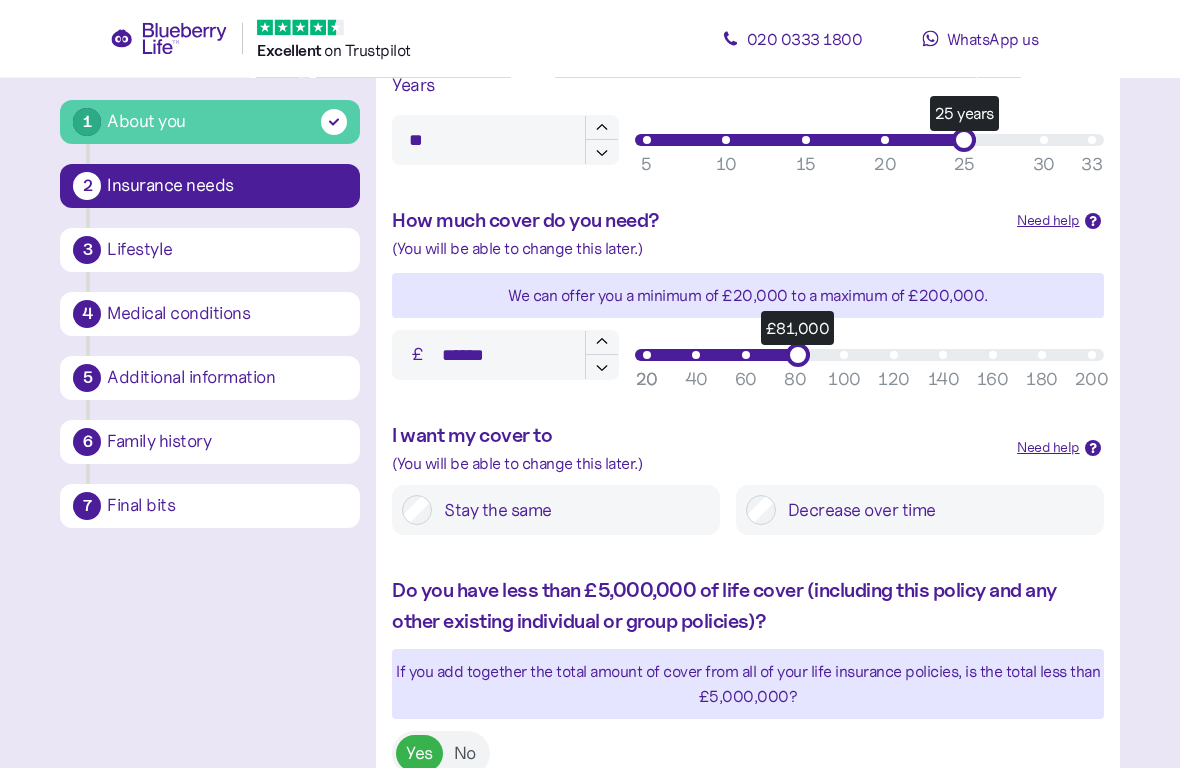 scroll, scrollTop: 726, scrollLeft: 0, axis: vertical 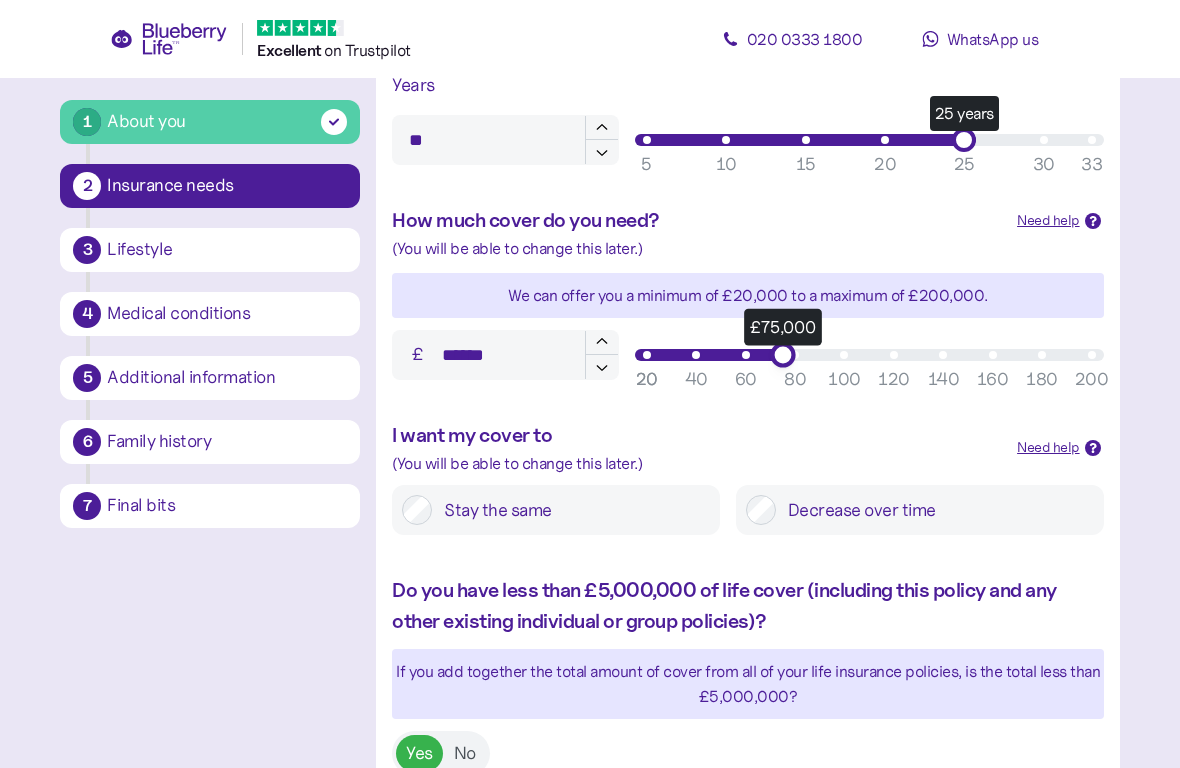 type on "******" 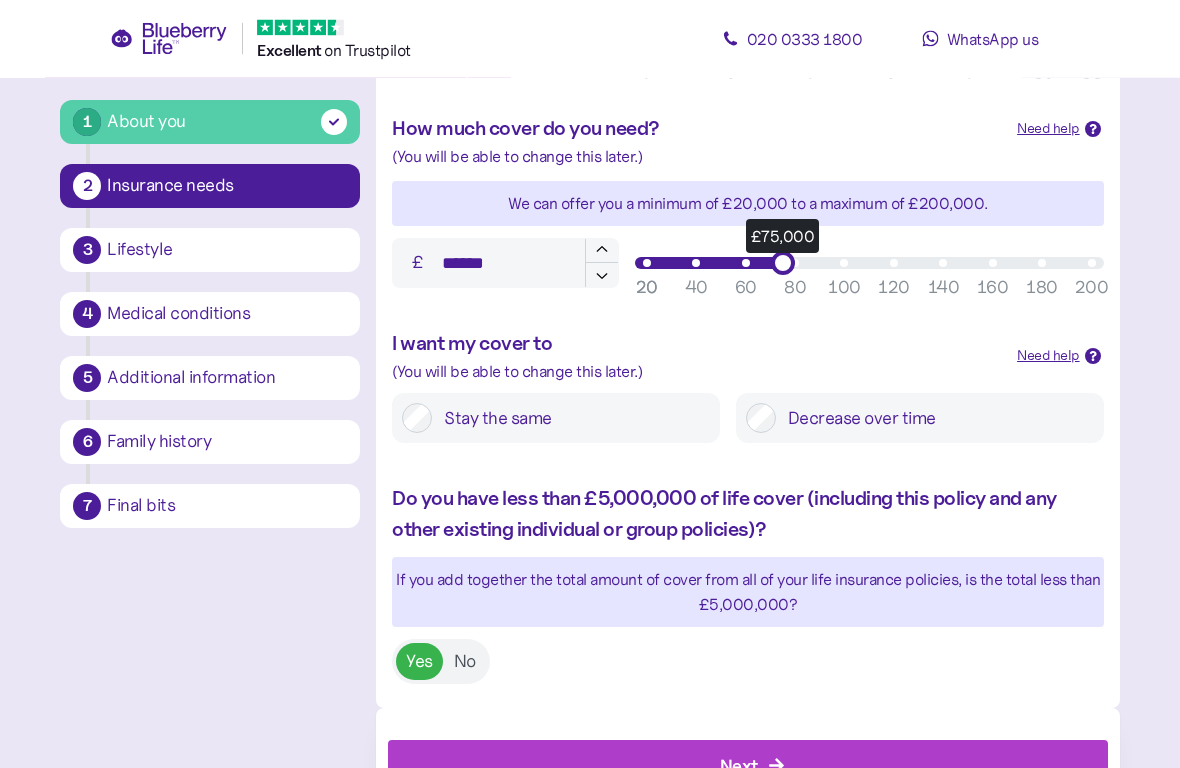 scroll, scrollTop: 891, scrollLeft: 0, axis: vertical 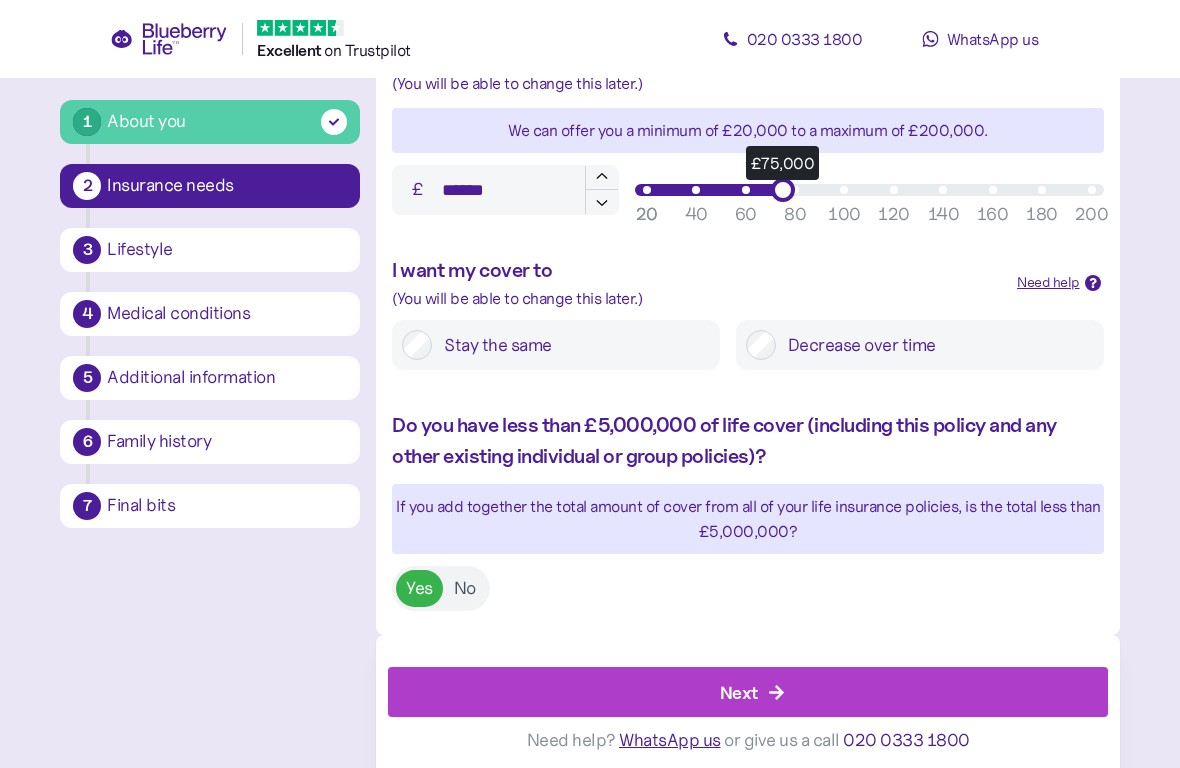 click on "Next" at bounding box center [739, 692] 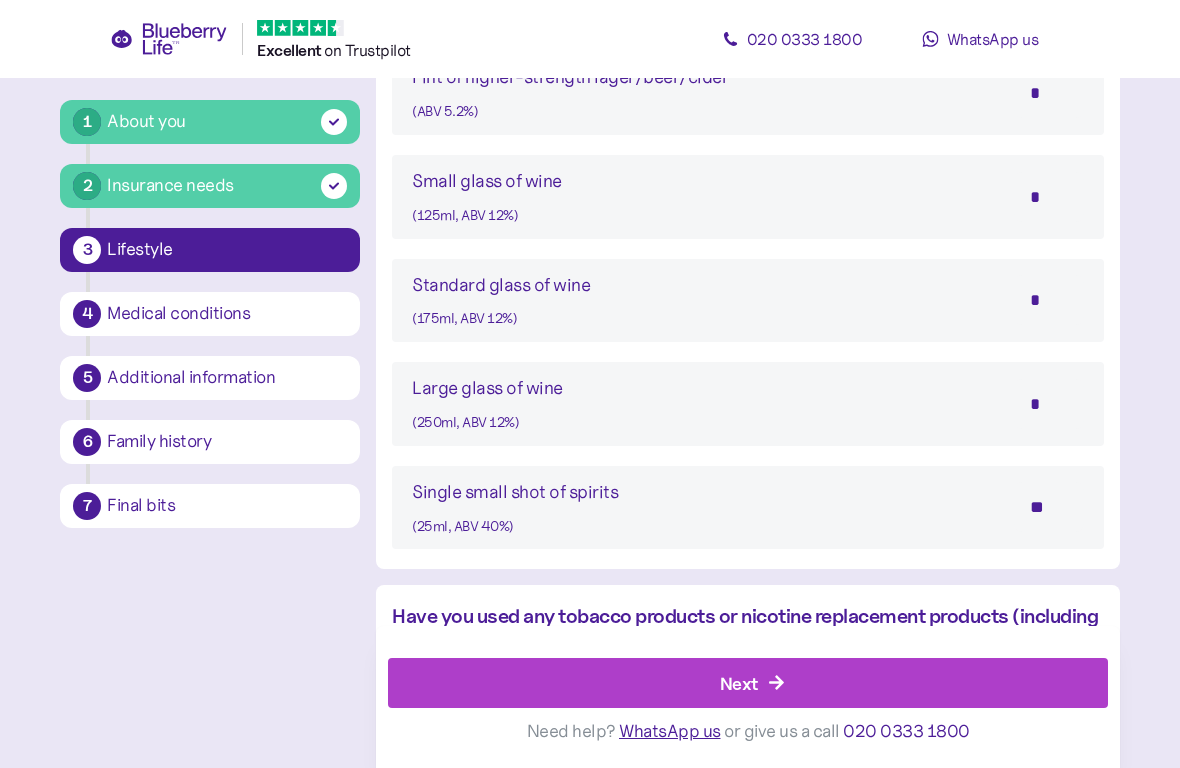 scroll, scrollTop: 1742, scrollLeft: 0, axis: vertical 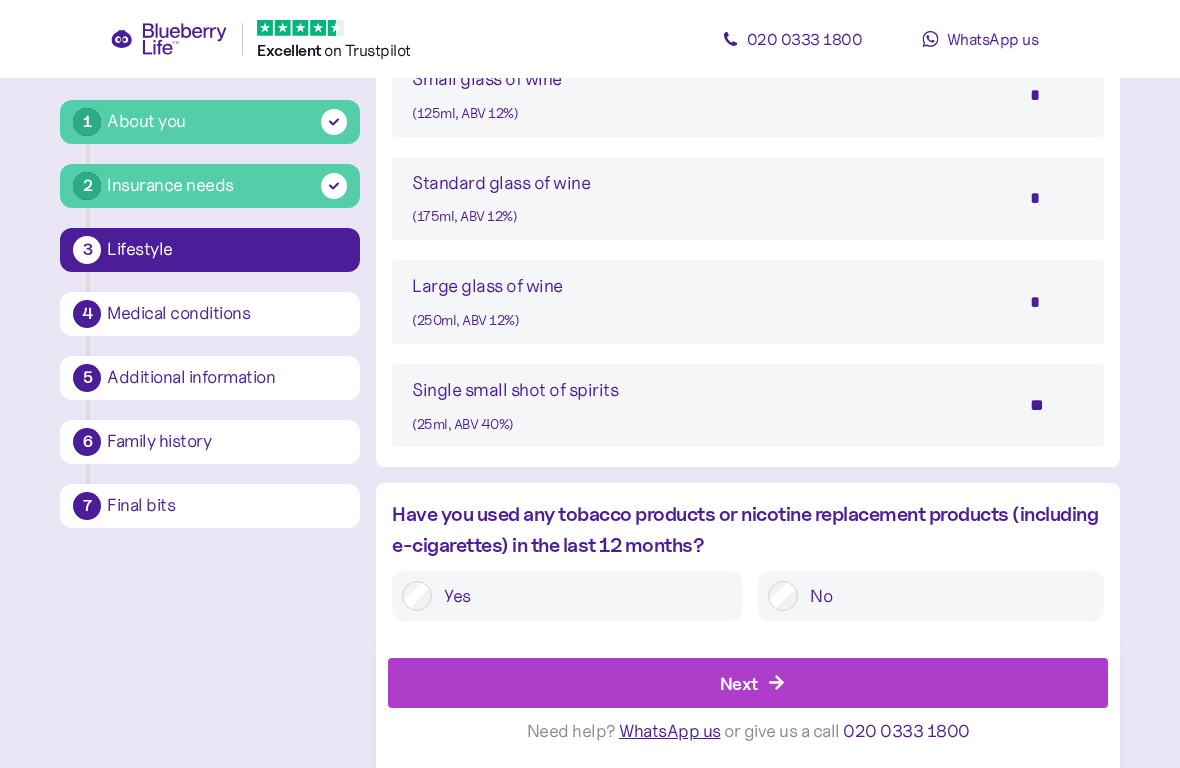 click on "Next" at bounding box center [752, 684] 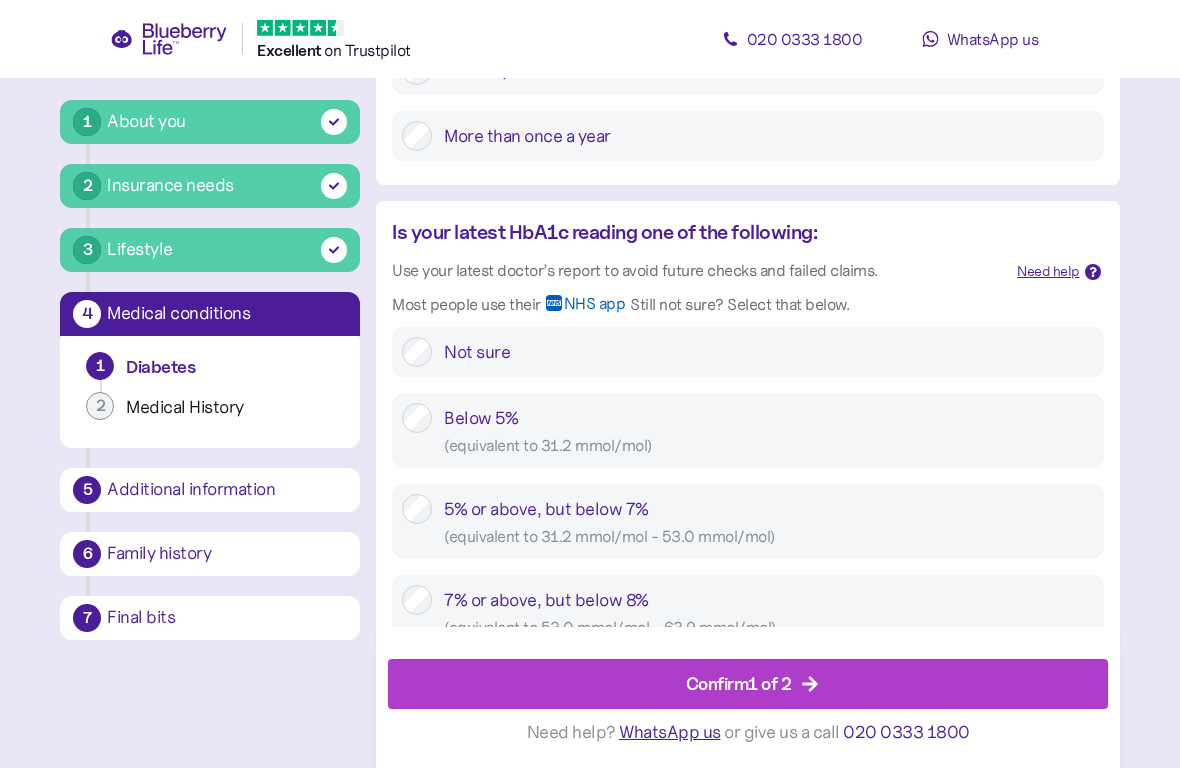 scroll, scrollTop: 38, scrollLeft: 0, axis: vertical 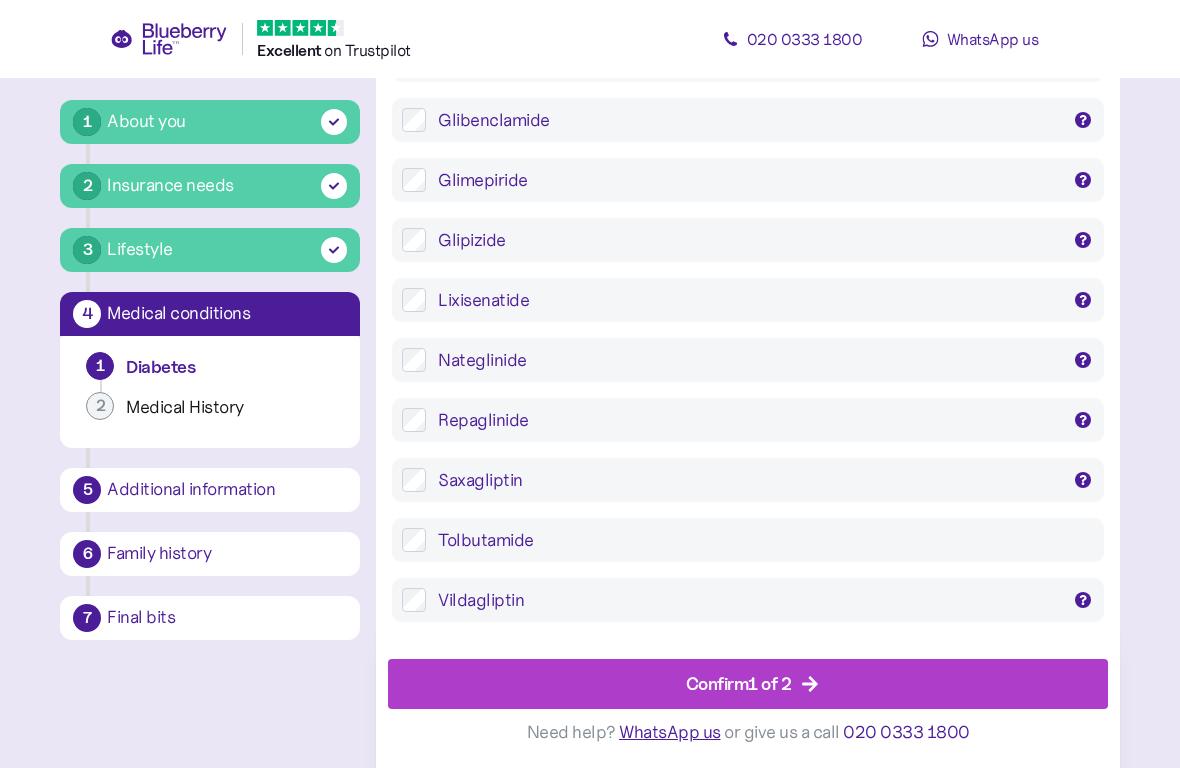 click on "Confirm  1 of 2" at bounding box center [739, 683] 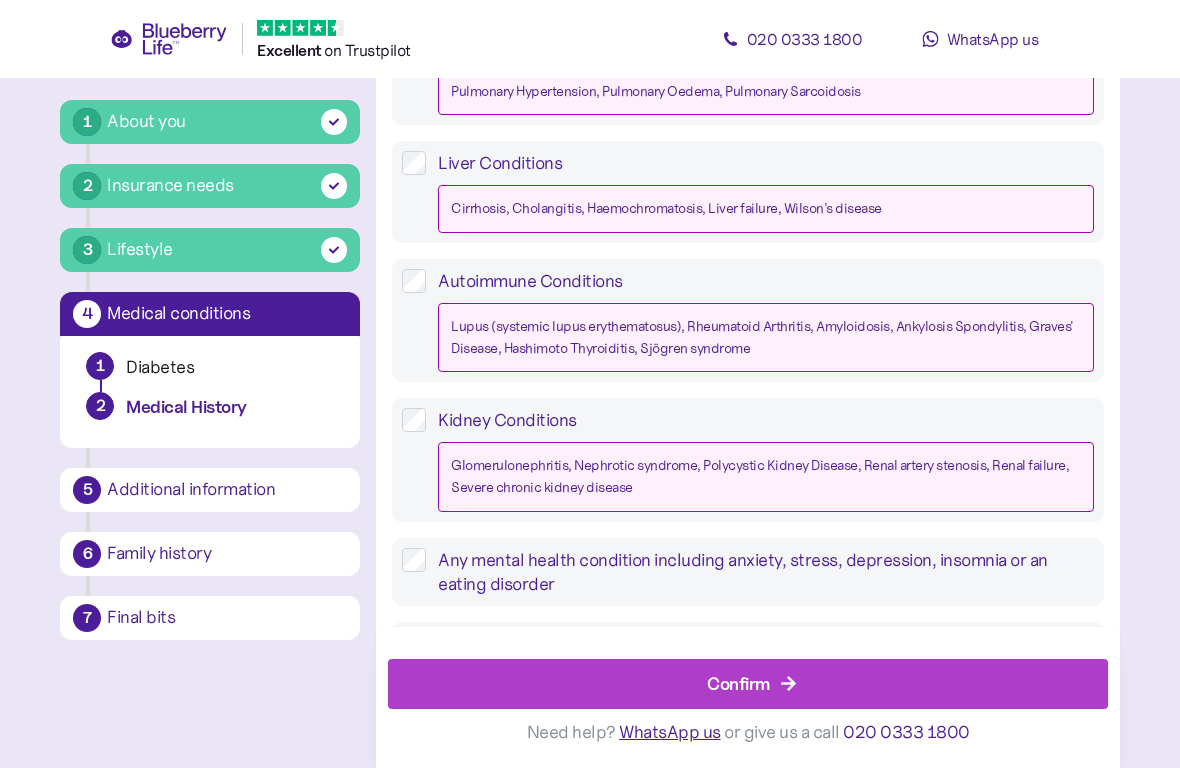 scroll, scrollTop: 1929, scrollLeft: 0, axis: vertical 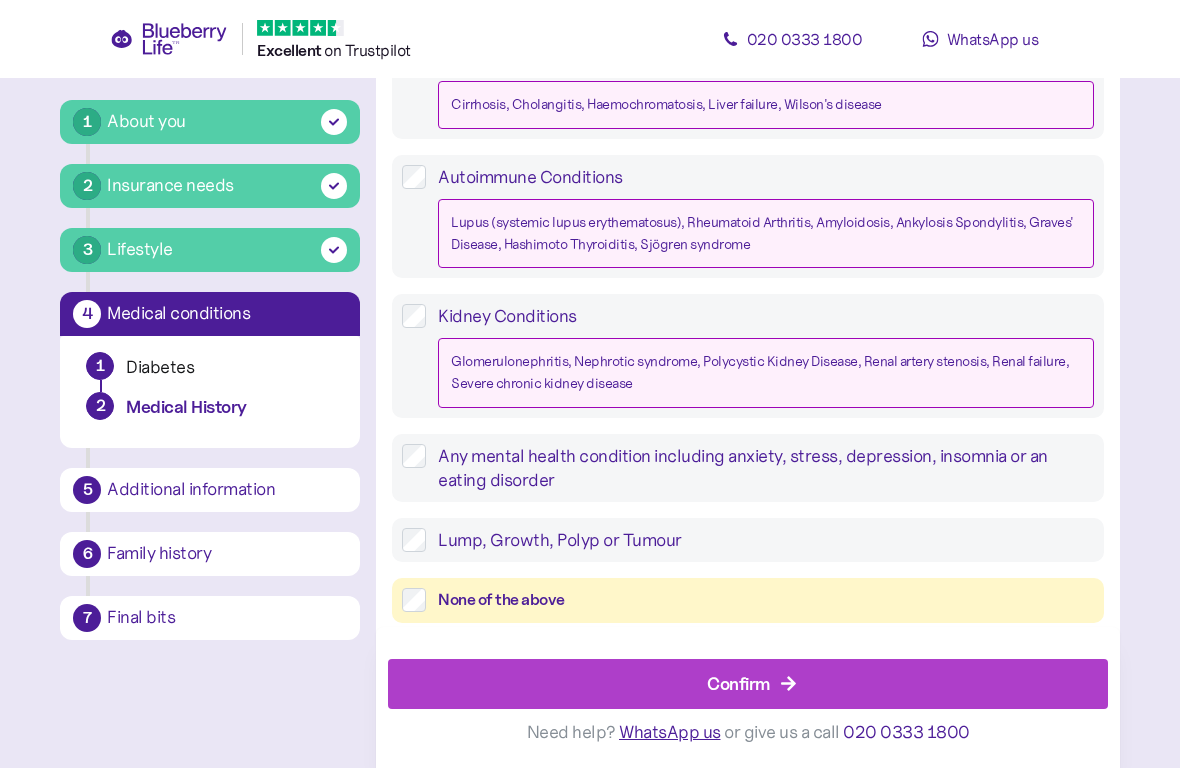 click on "Confirm" at bounding box center (738, 683) 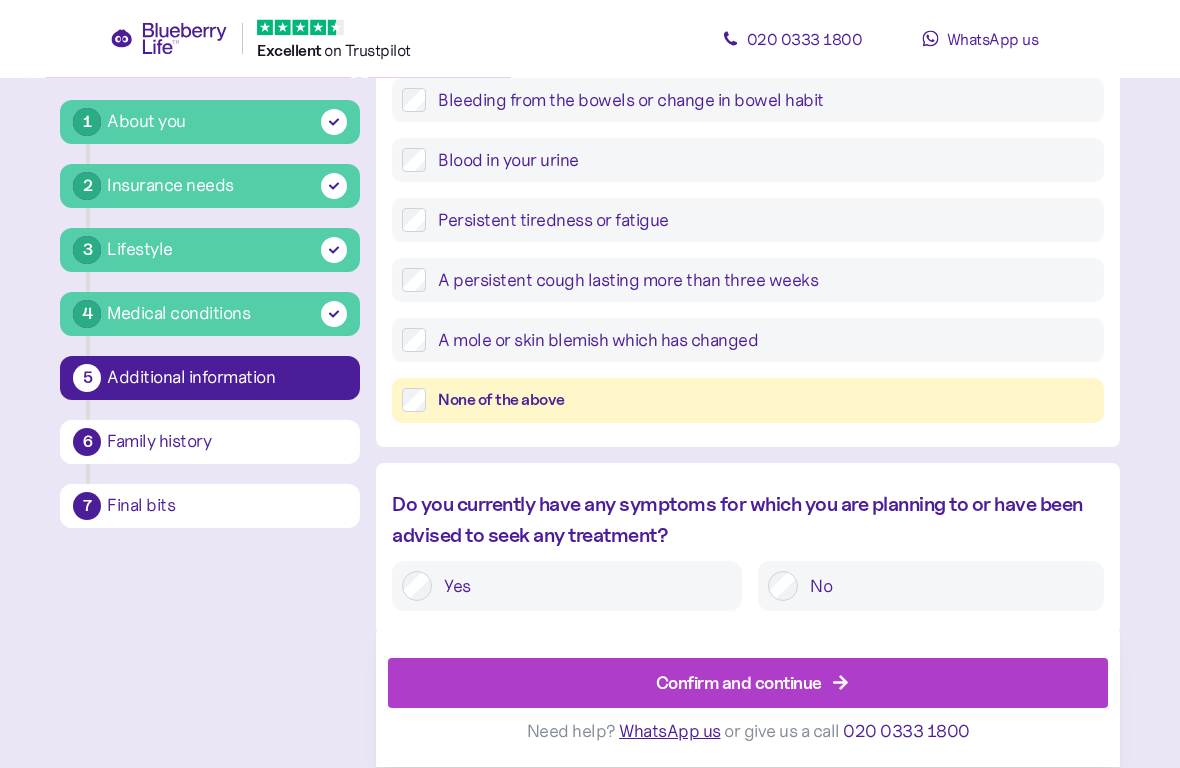 scroll, scrollTop: 875, scrollLeft: 0, axis: vertical 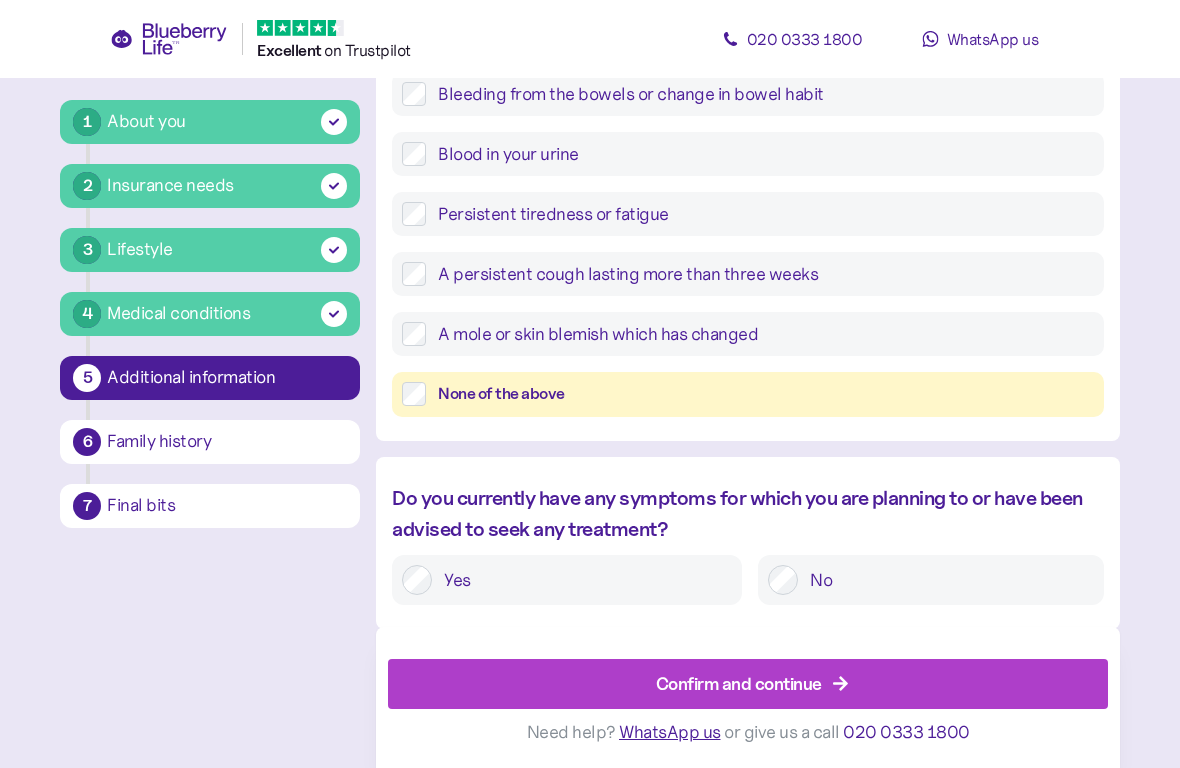 click on "Confirm and continue" at bounding box center (739, 683) 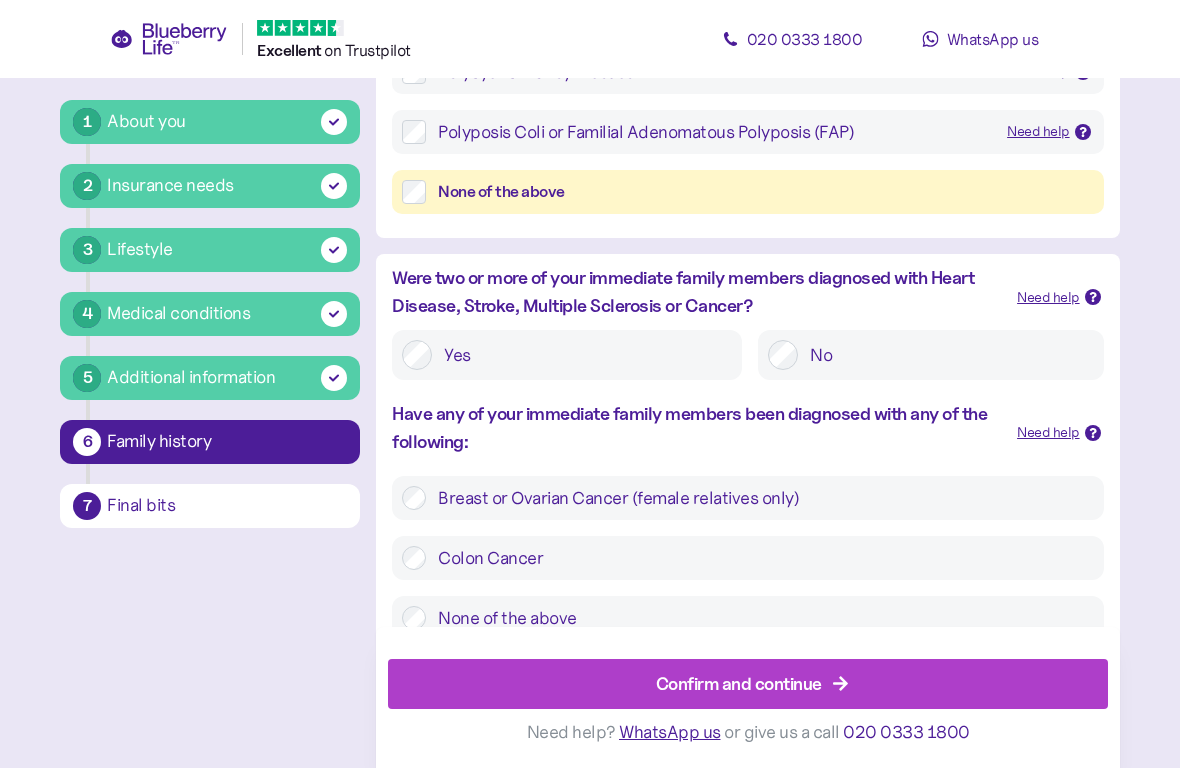 scroll, scrollTop: 602, scrollLeft: 0, axis: vertical 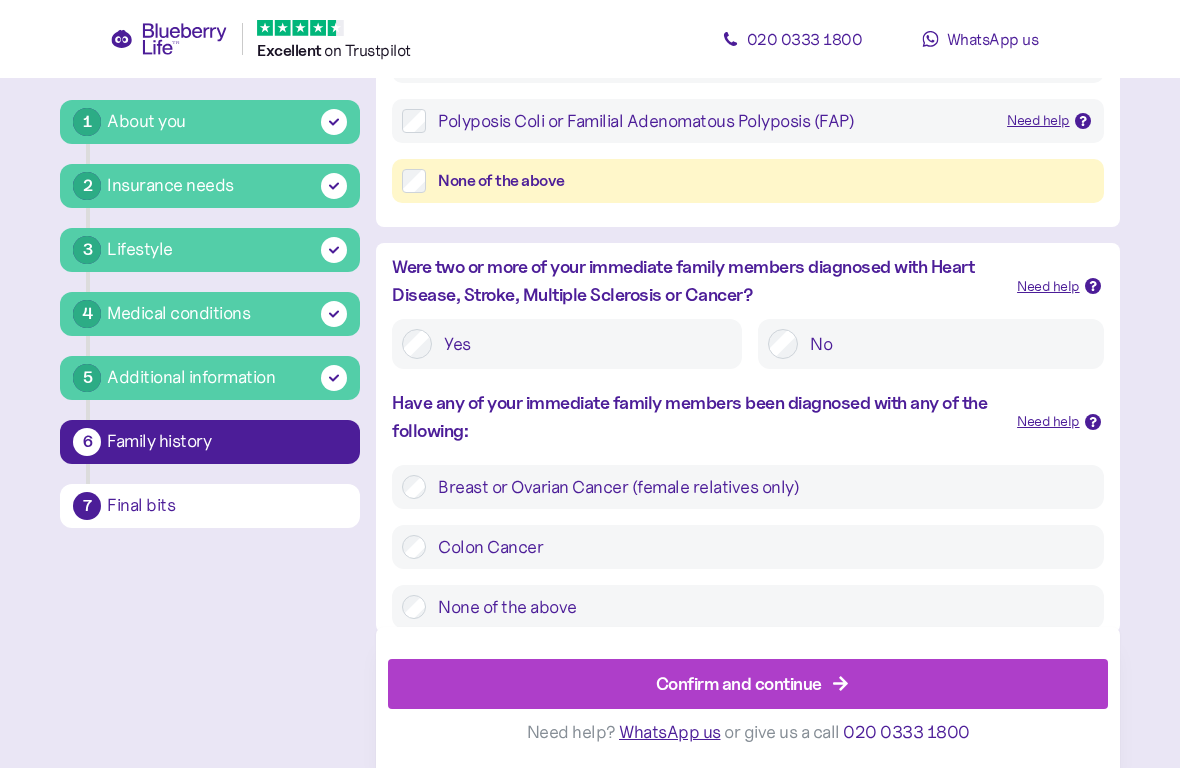 click on "Confirm and continue" at bounding box center (739, 683) 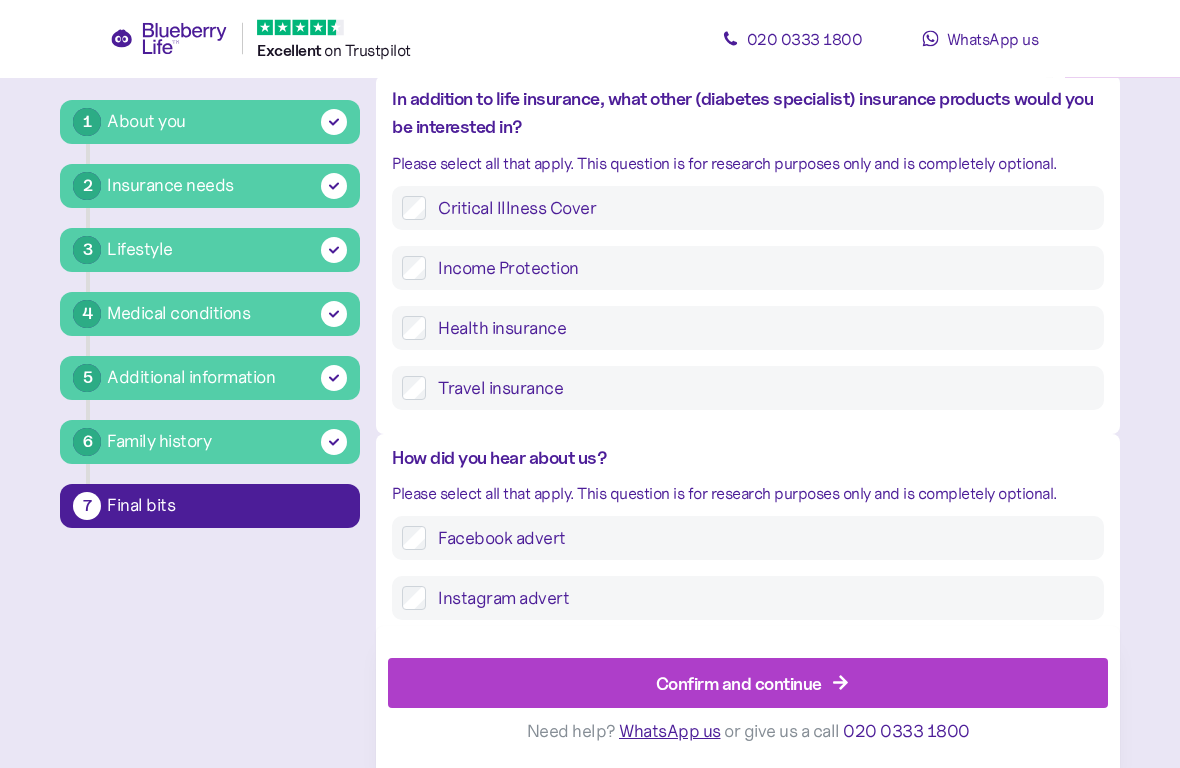 scroll, scrollTop: 193, scrollLeft: 0, axis: vertical 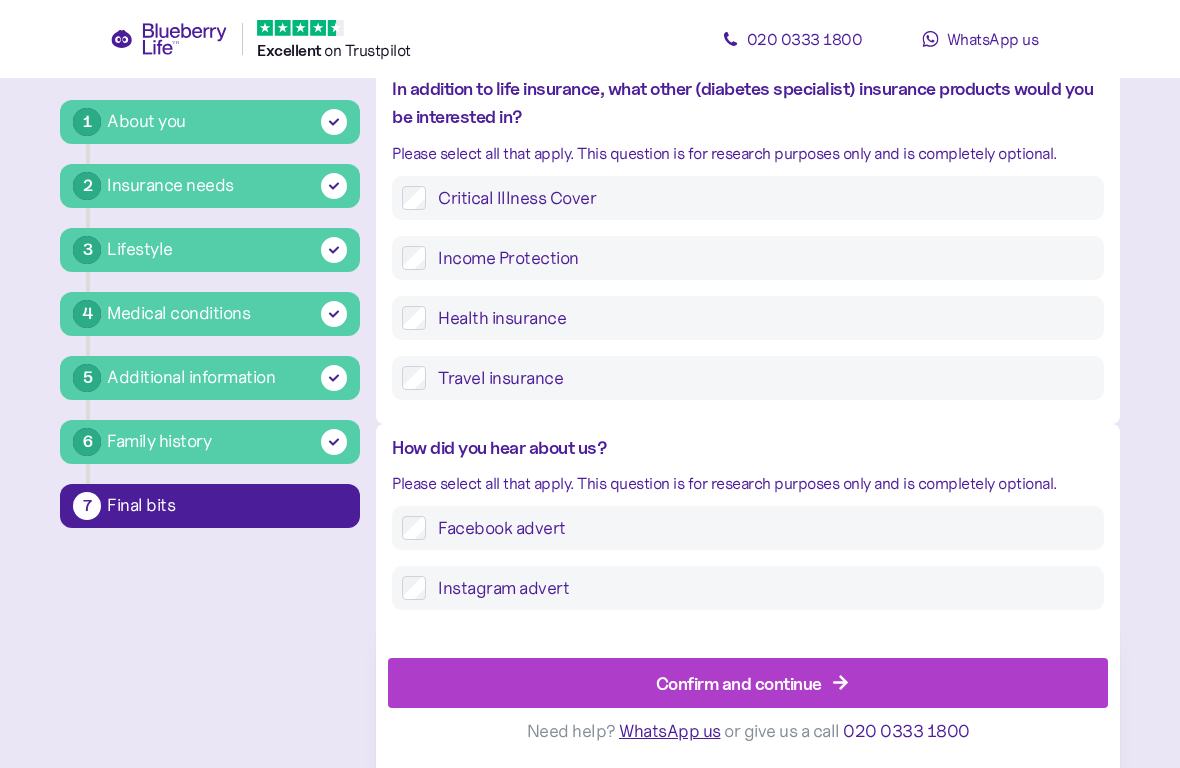 click on "Confirm and continue" at bounding box center [739, 683] 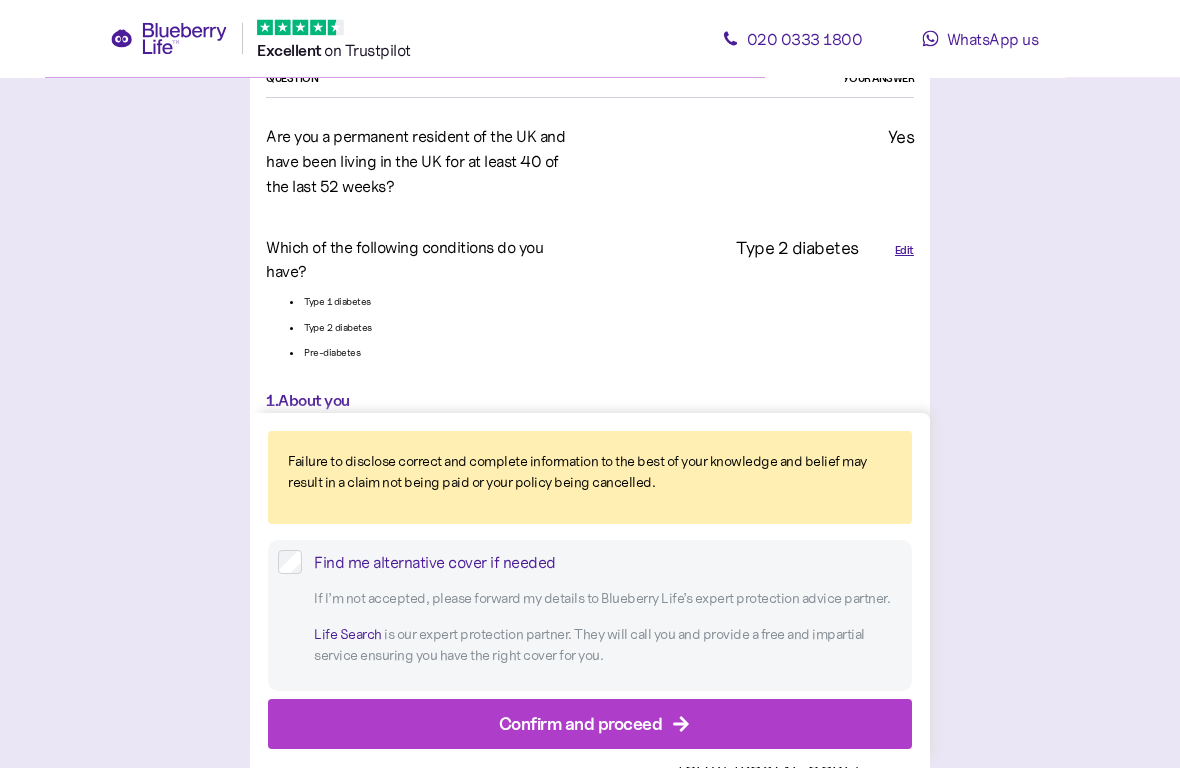 scroll, scrollTop: 326, scrollLeft: 0, axis: vertical 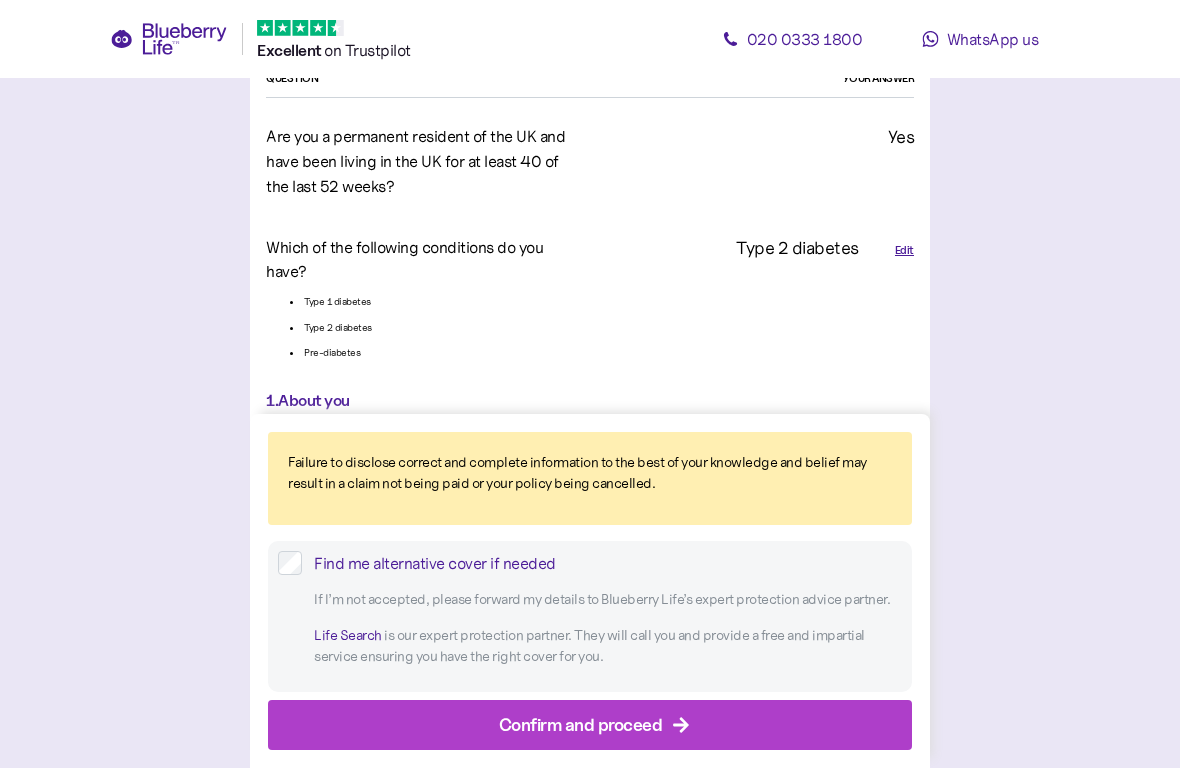 click on "Confirm and proceed" at bounding box center (581, 724) 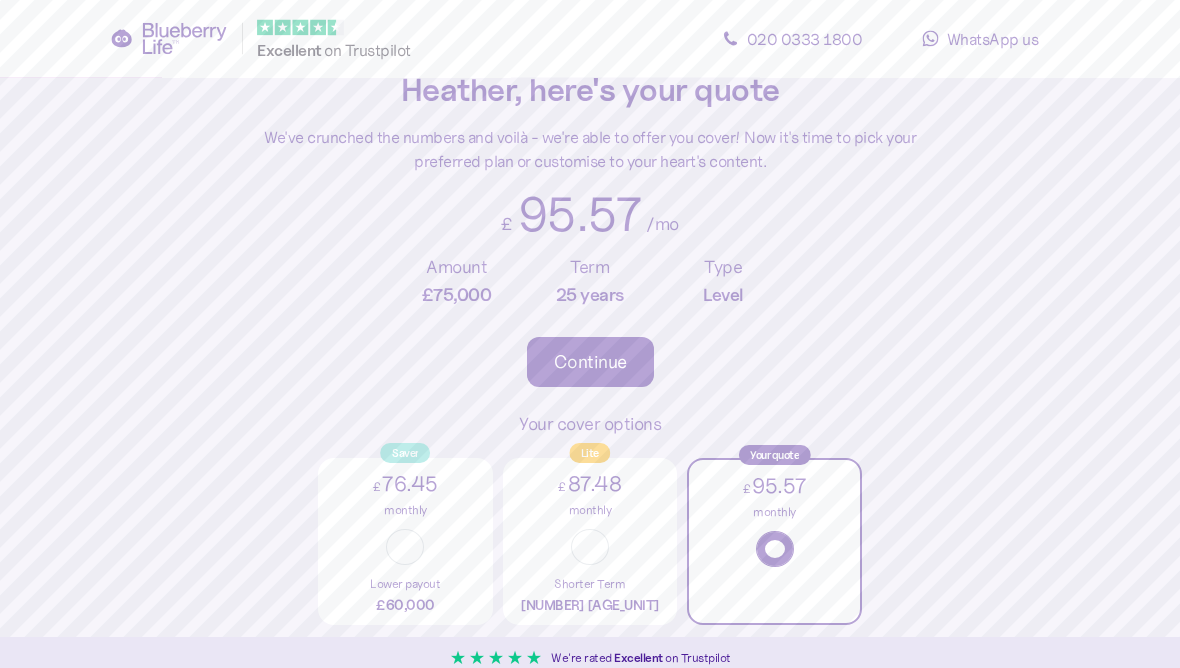 scroll, scrollTop: 0, scrollLeft: 0, axis: both 